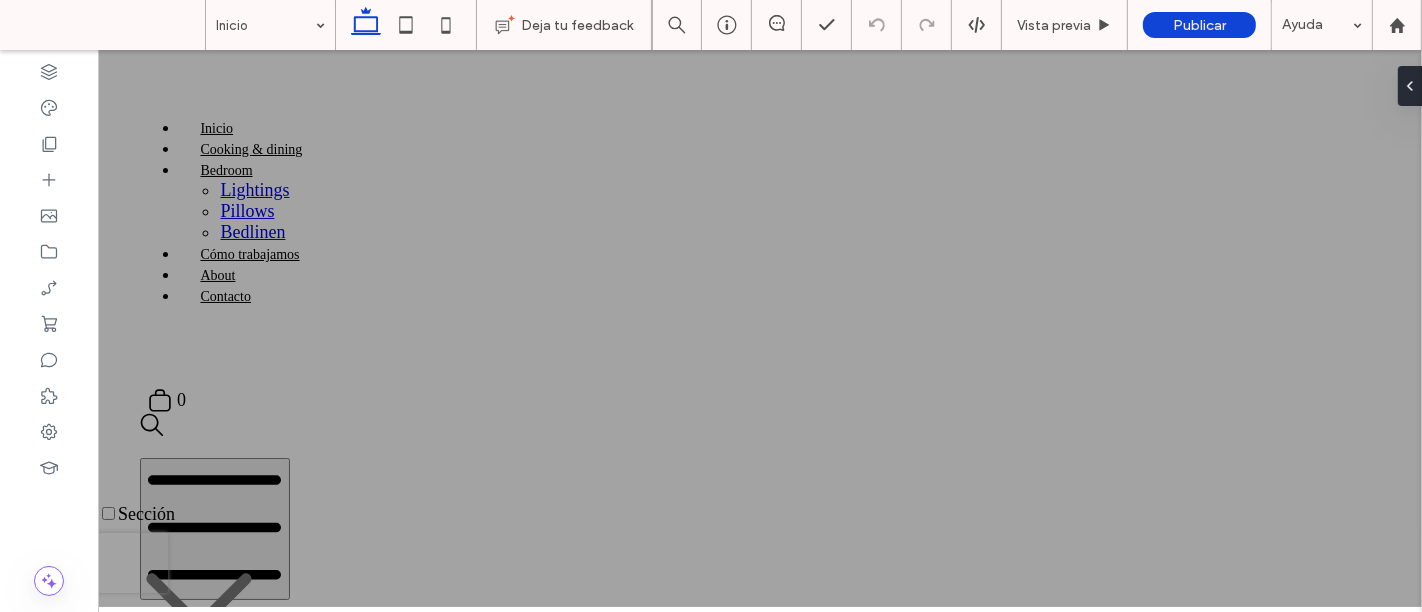 scroll, scrollTop: 0, scrollLeft: 0, axis: both 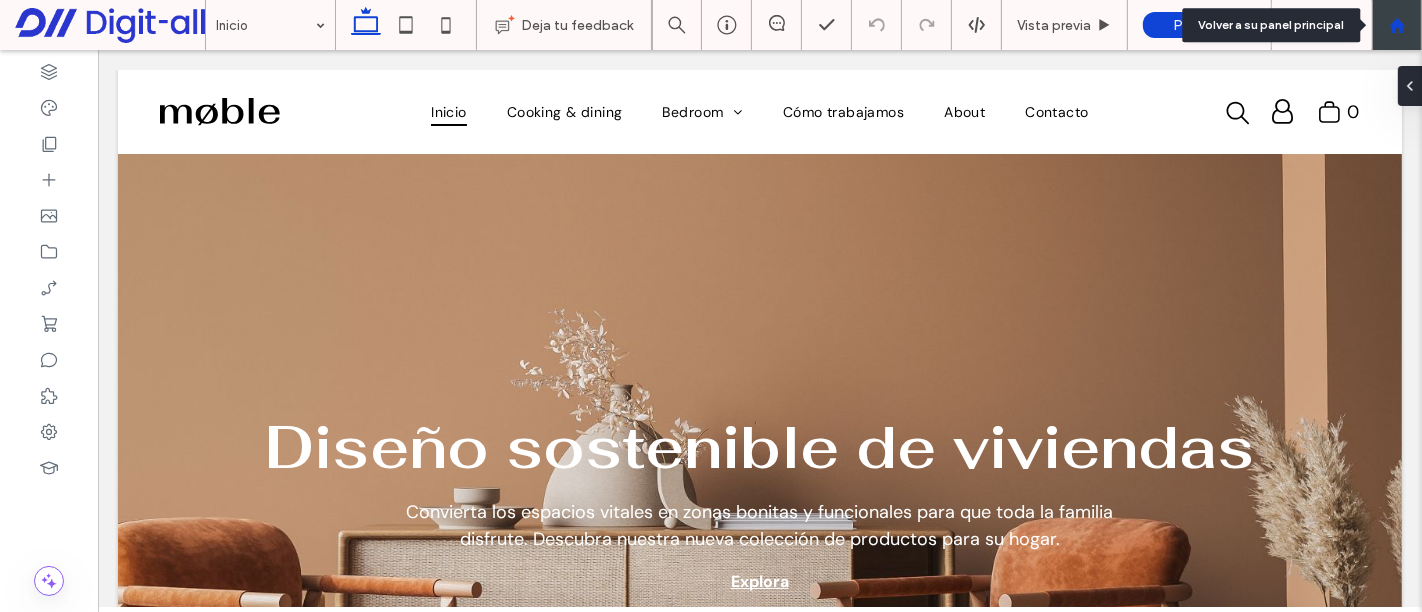 click at bounding box center [1397, 25] 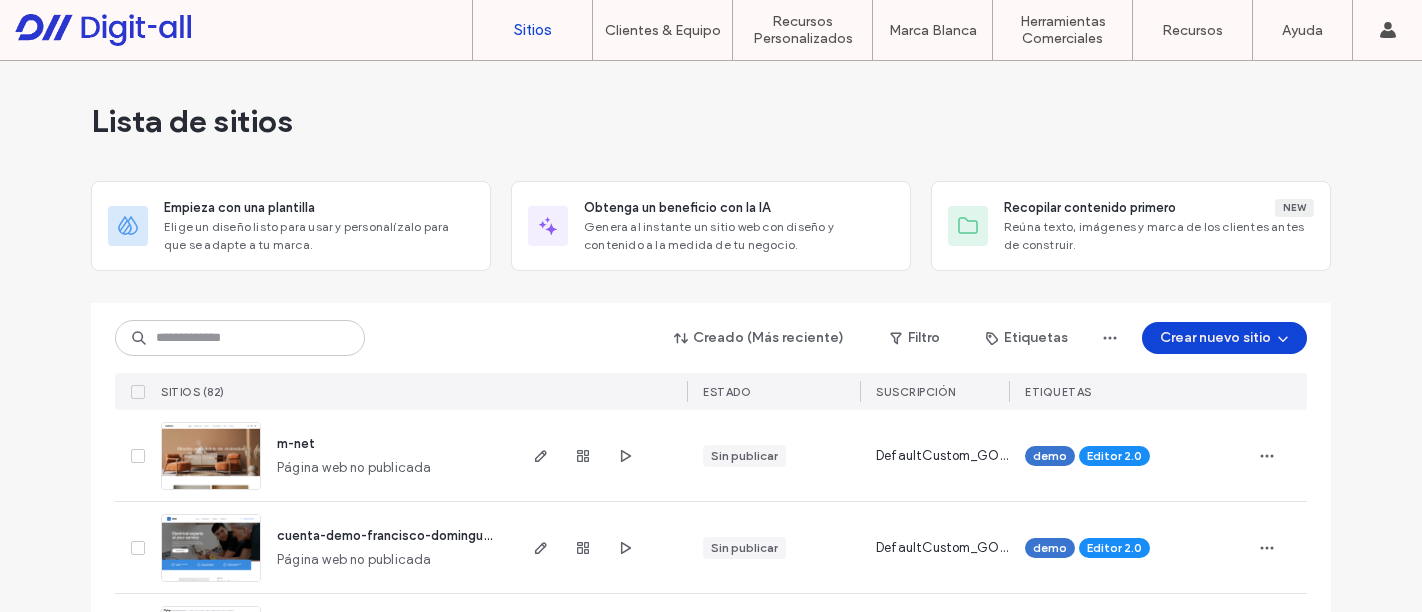 scroll, scrollTop: 0, scrollLeft: 0, axis: both 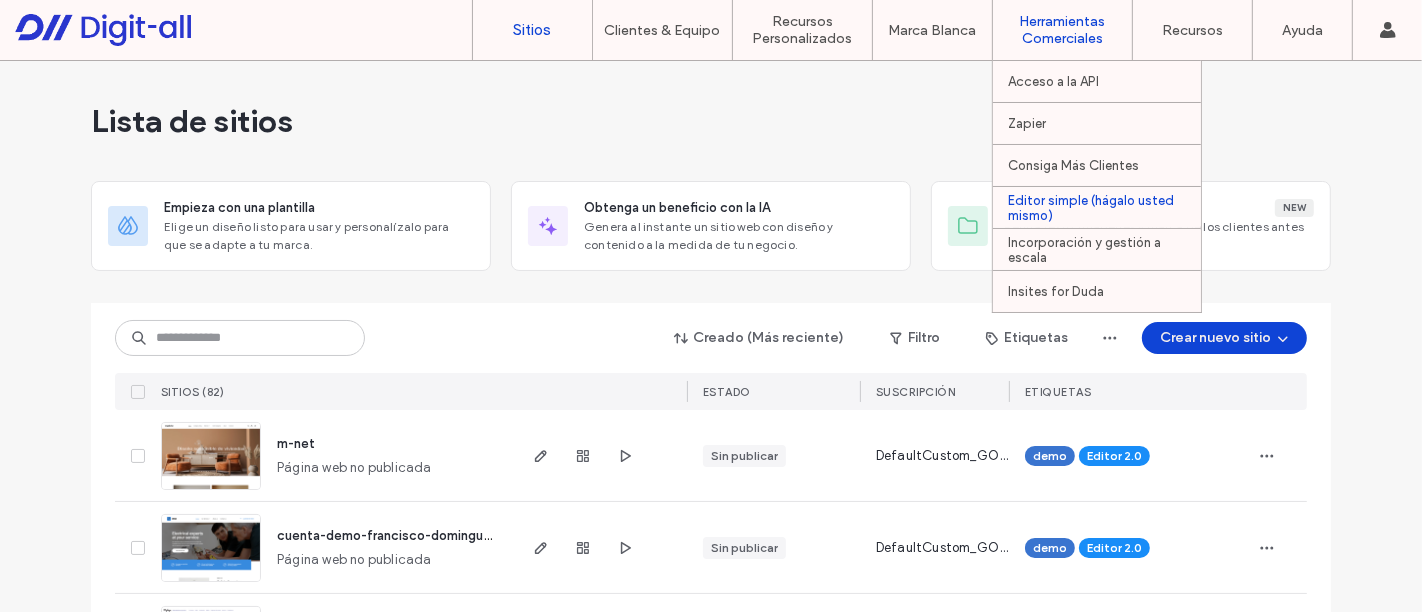 click on "Editor simple (hágalo usted mismo)" at bounding box center (1104, 208) 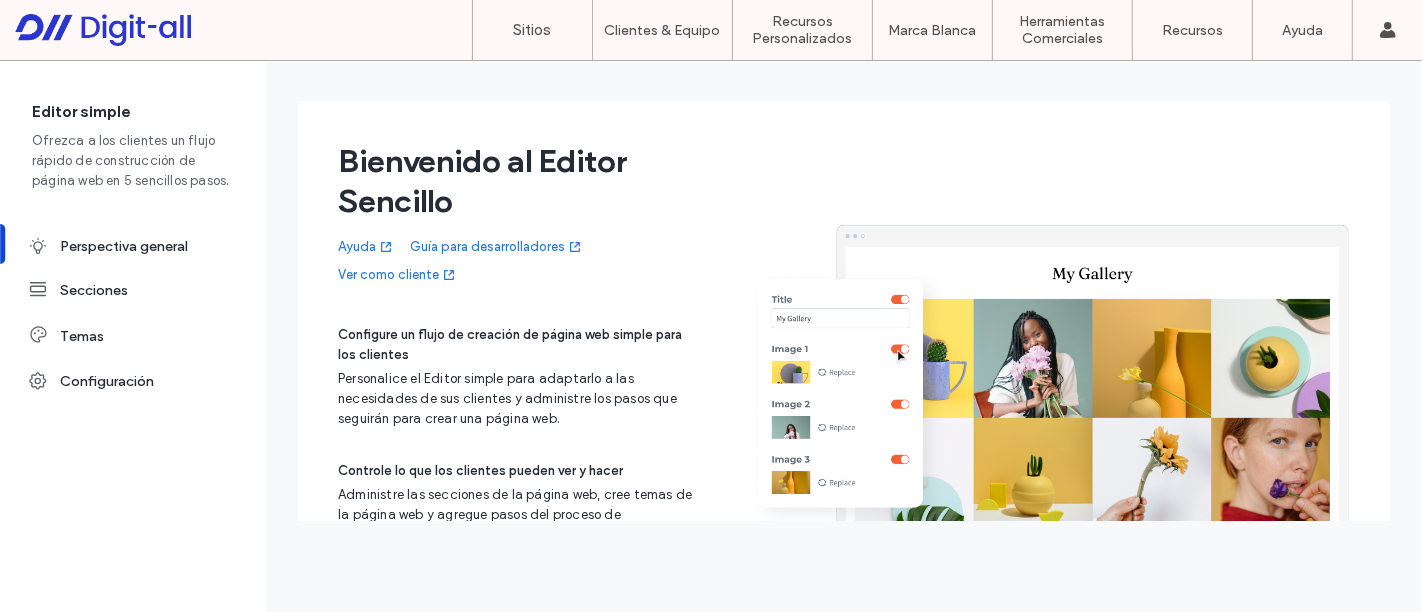 click on "Ver como cliente" at bounding box center (397, 275) 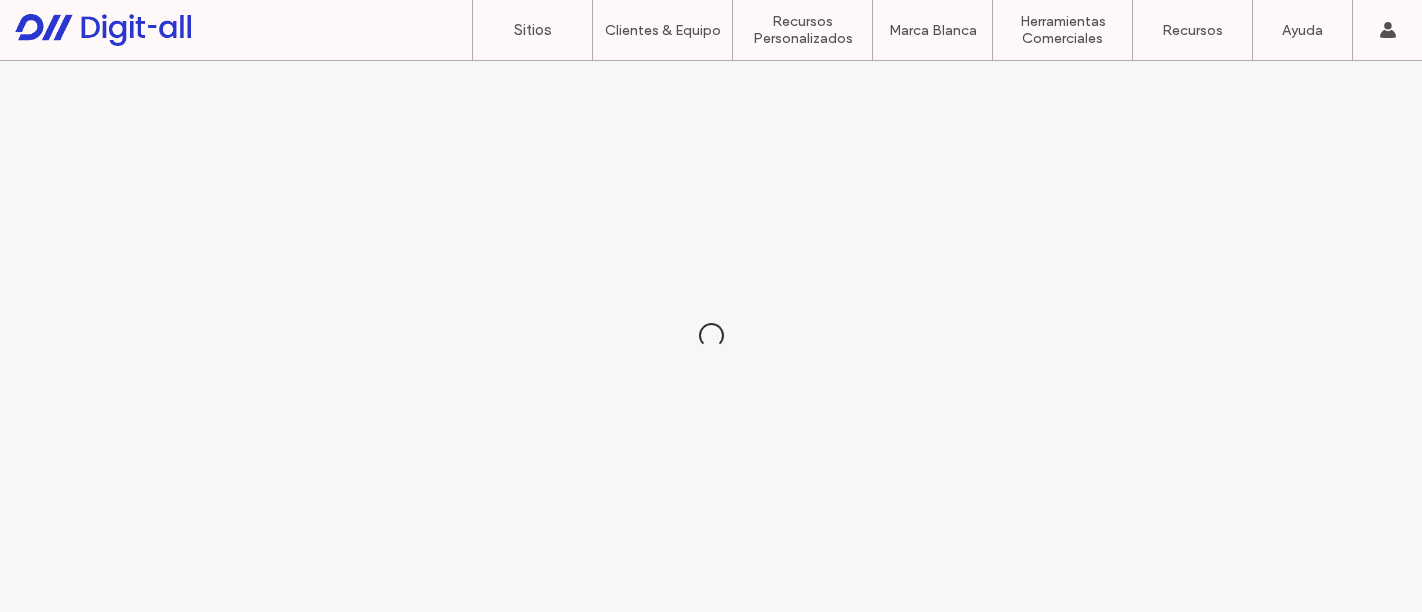 scroll, scrollTop: 0, scrollLeft: 0, axis: both 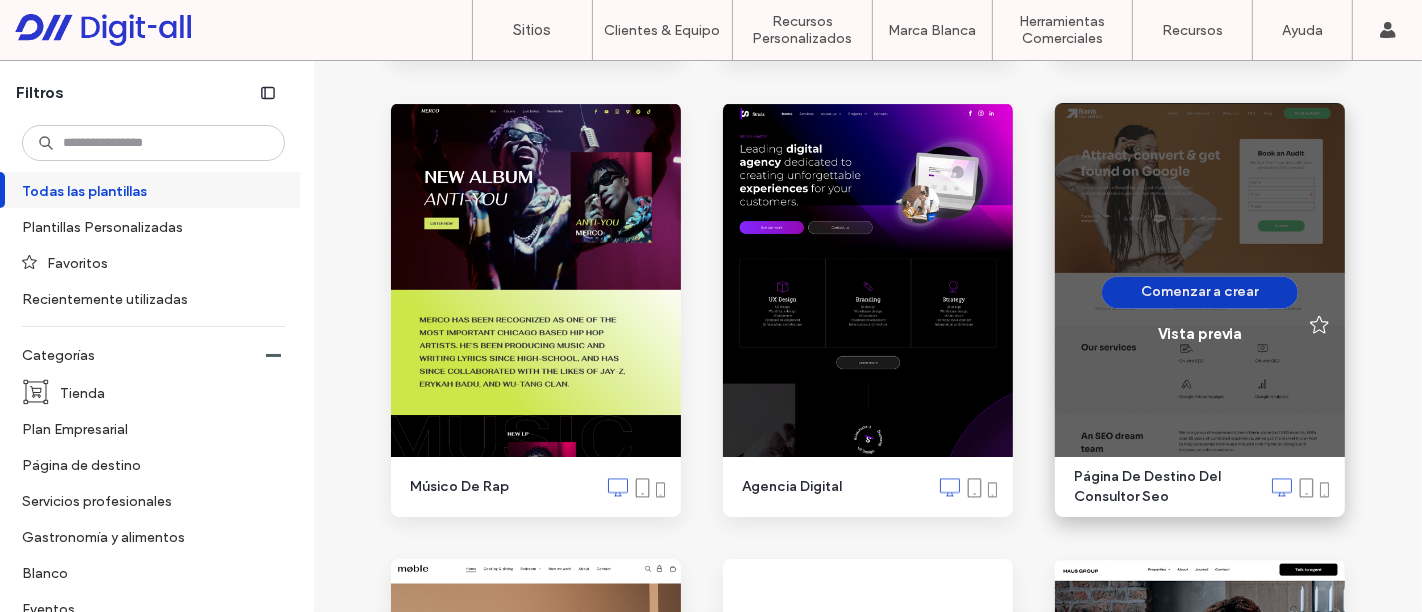 click on "Comenzar a crear" at bounding box center [1200, 292] 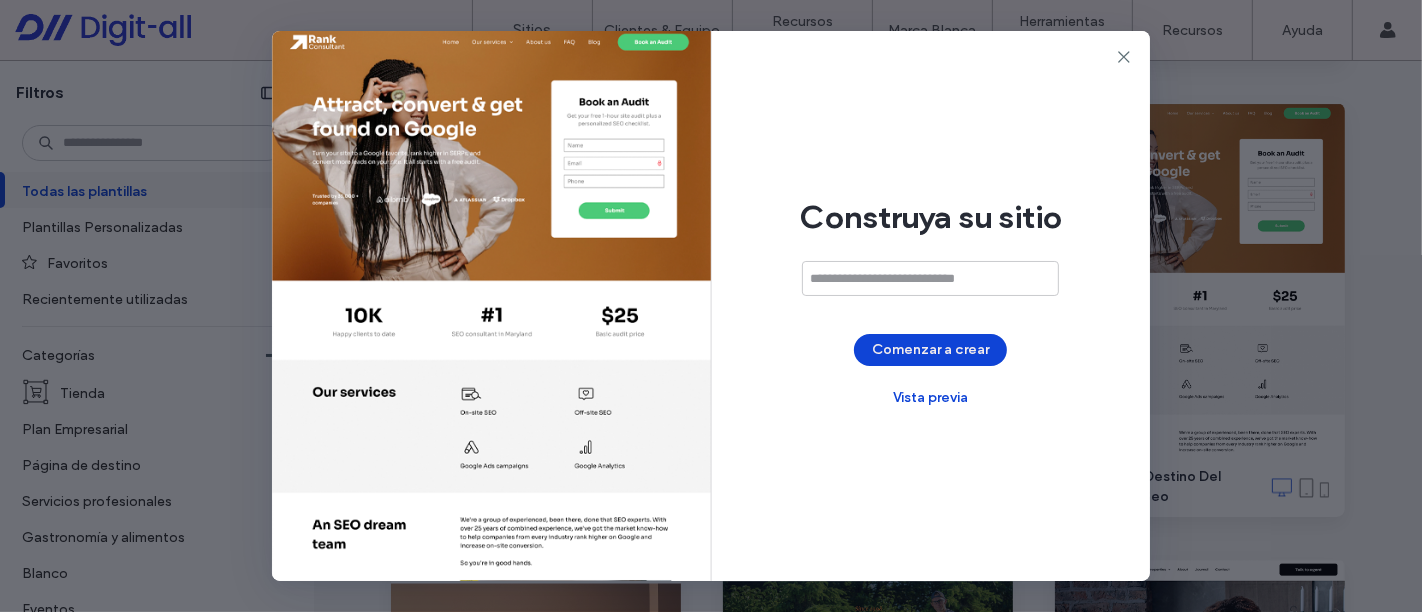 click at bounding box center [930, 278] 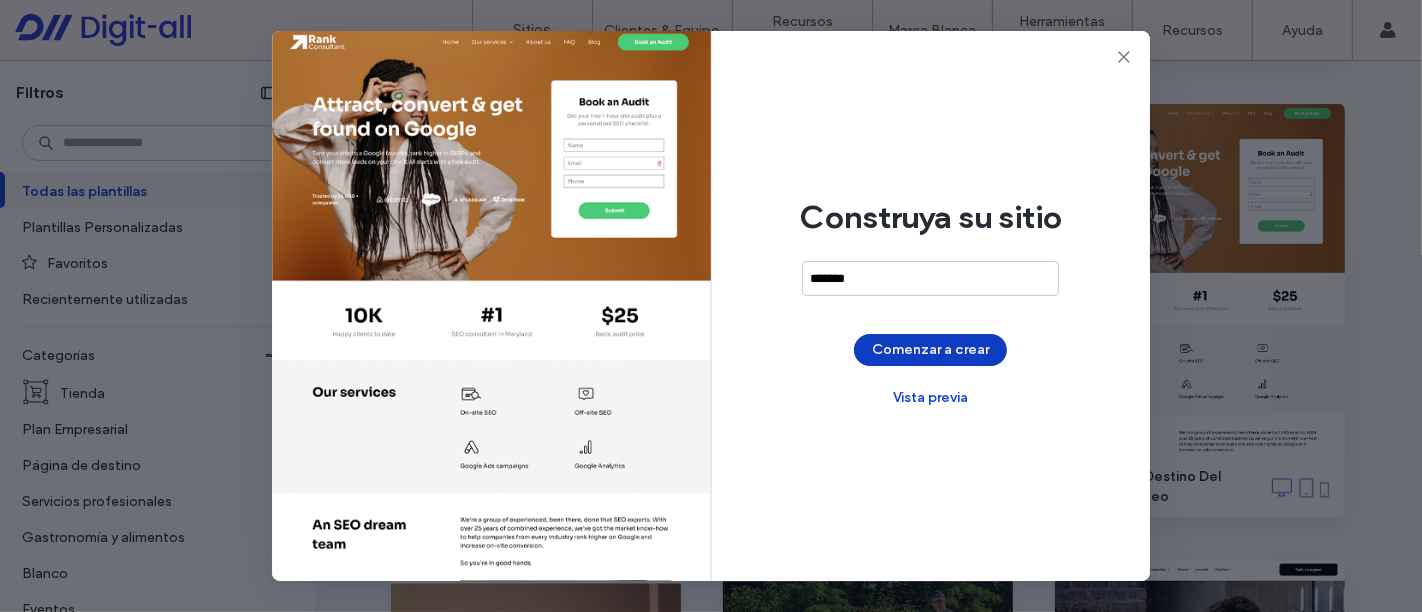 type on "*******" 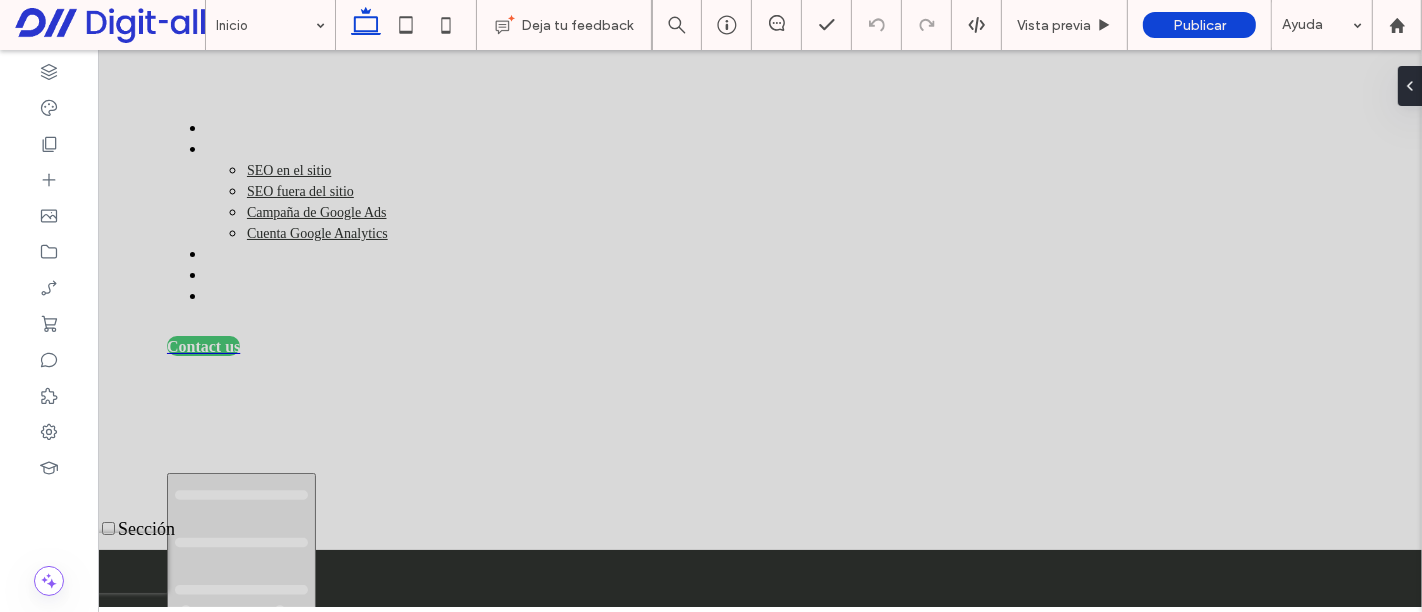 scroll, scrollTop: 0, scrollLeft: 0, axis: both 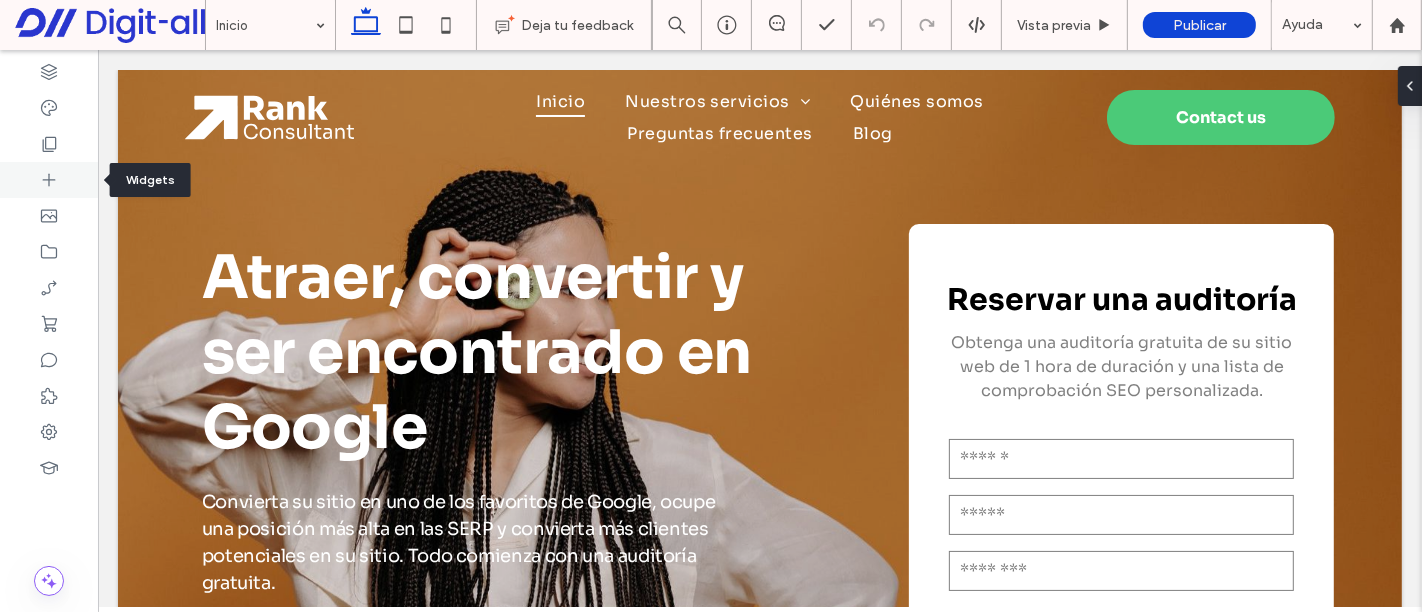 click 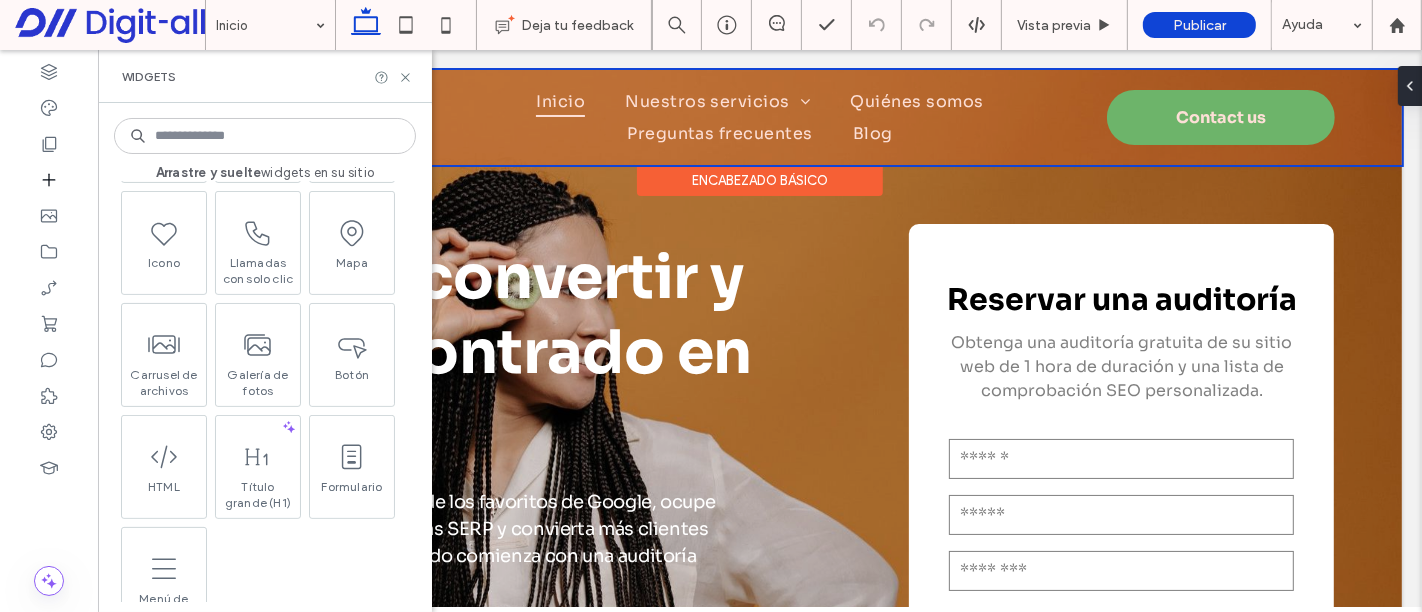 scroll, scrollTop: 444, scrollLeft: 0, axis: vertical 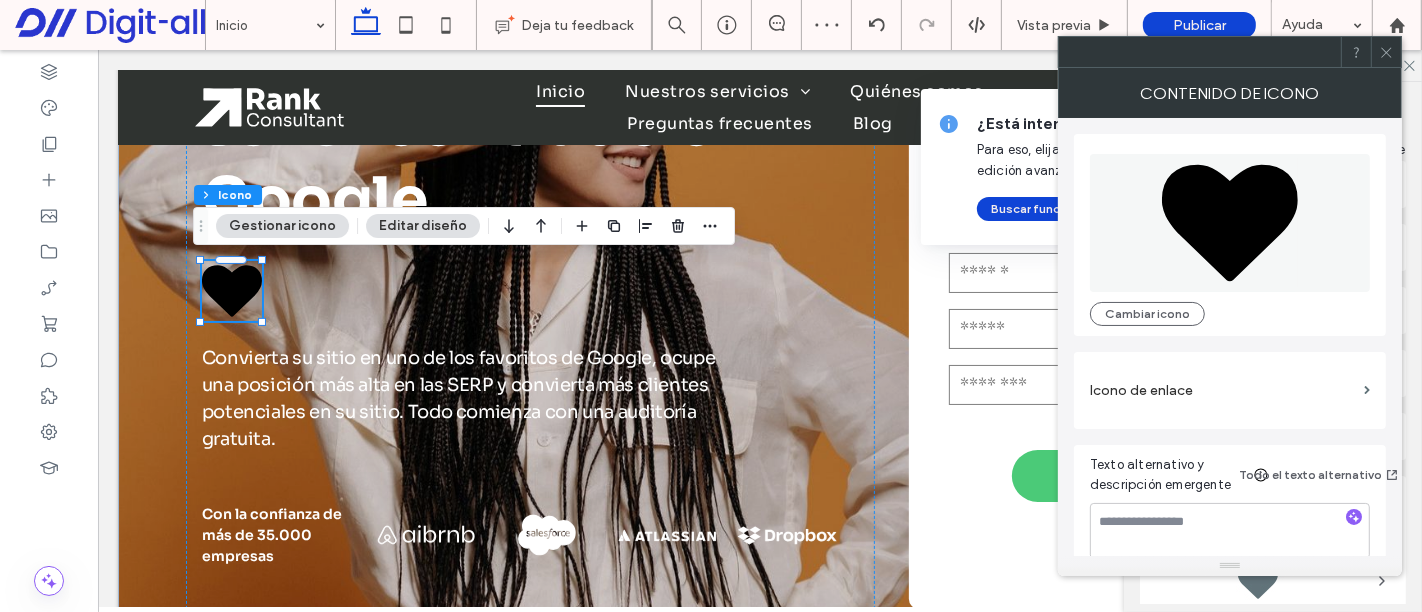drag, startPoint x: 1385, startPoint y: 50, endPoint x: 1371, endPoint y: 58, distance: 16.124516 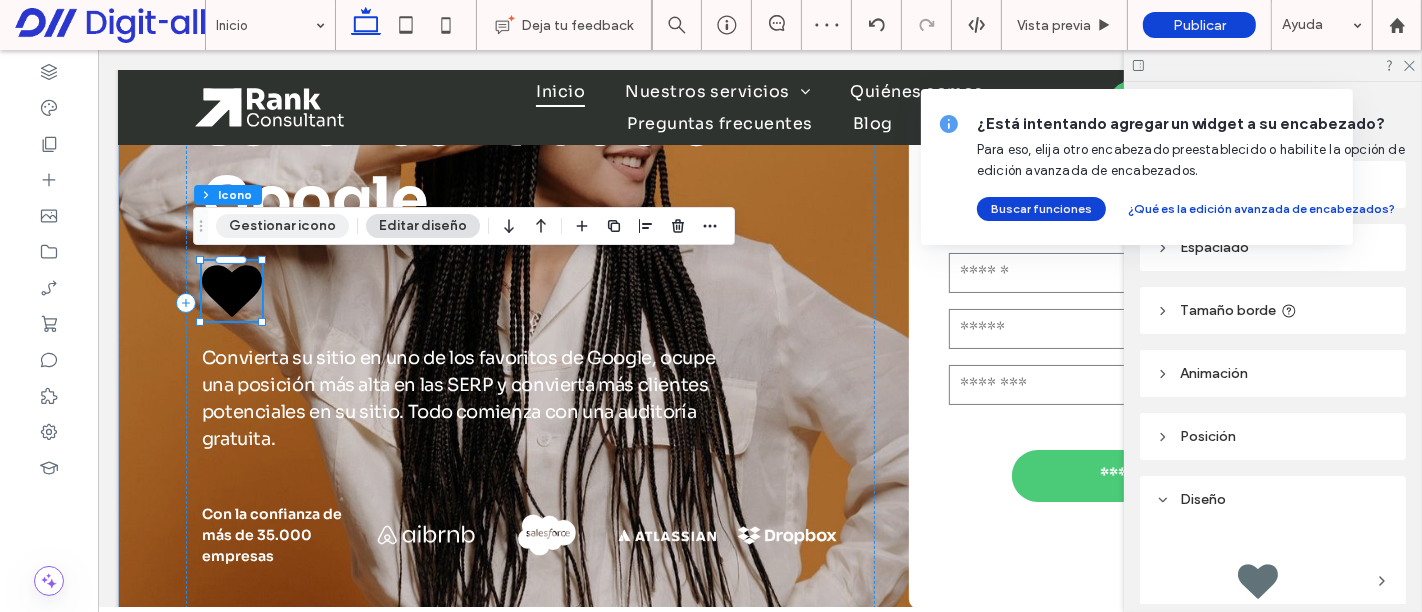 click on "Gestionar icono" at bounding box center [282, 226] 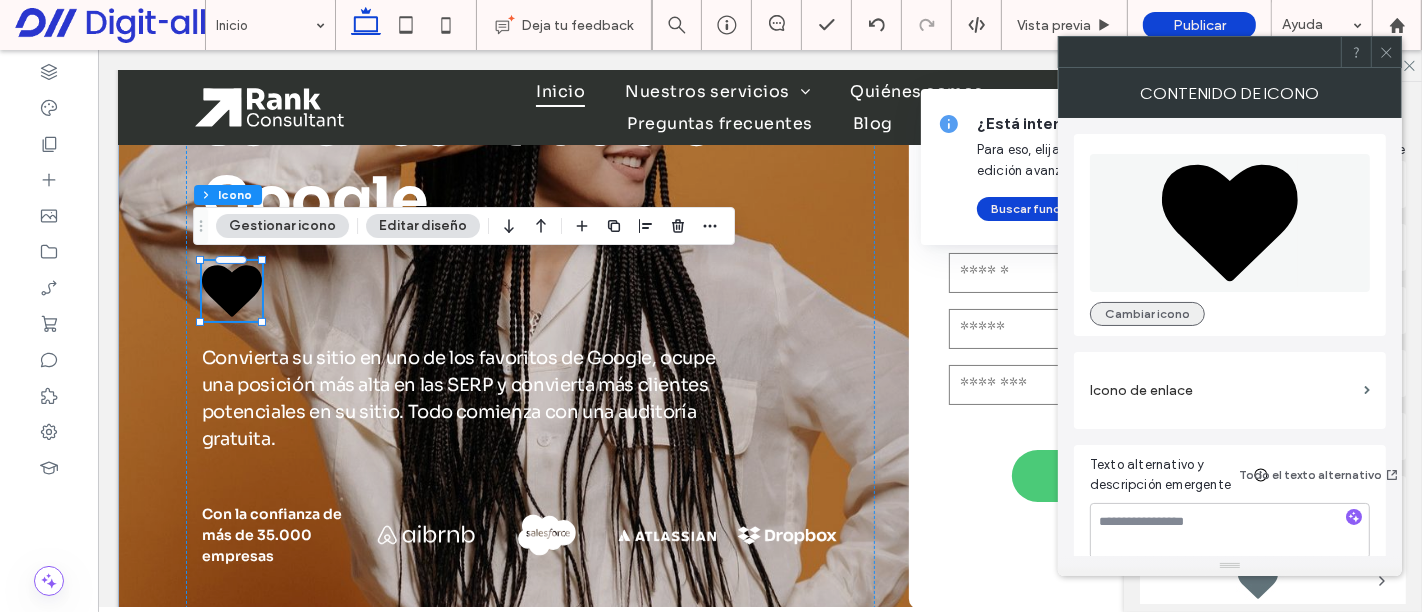 click on "Cambiar icono" at bounding box center [1147, 314] 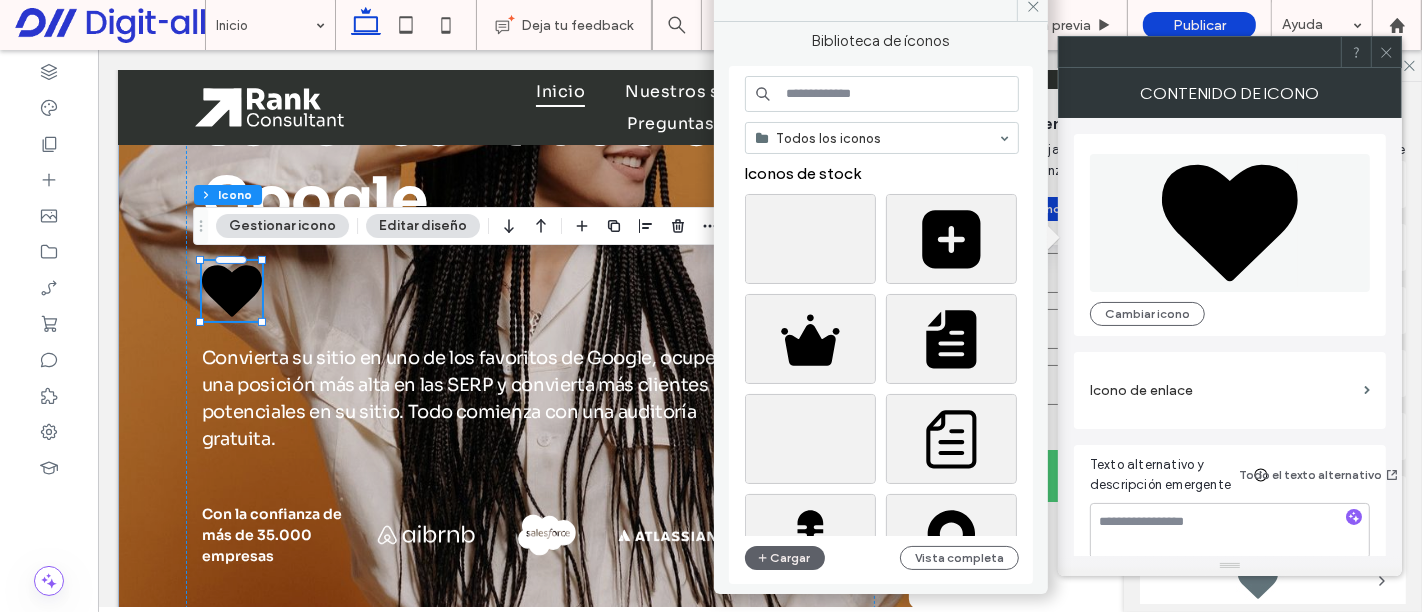 click at bounding box center [882, 94] 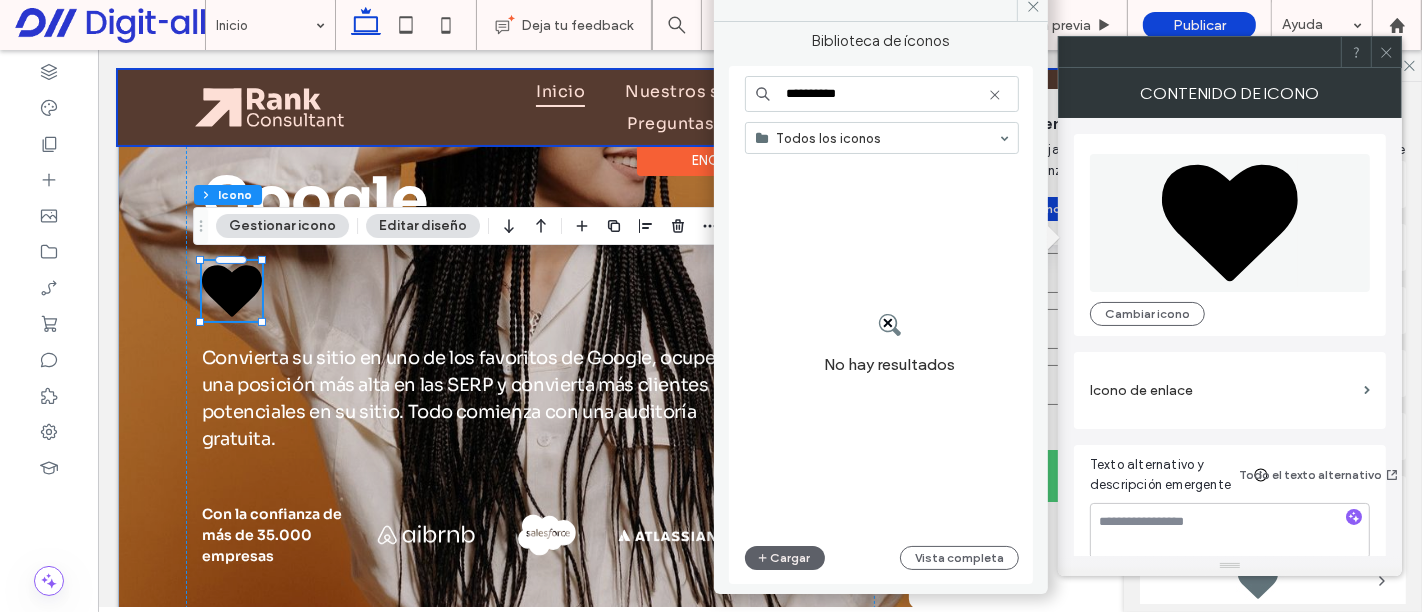 drag, startPoint x: 962, startPoint y: 131, endPoint x: 708, endPoint y: 72, distance: 260.76233 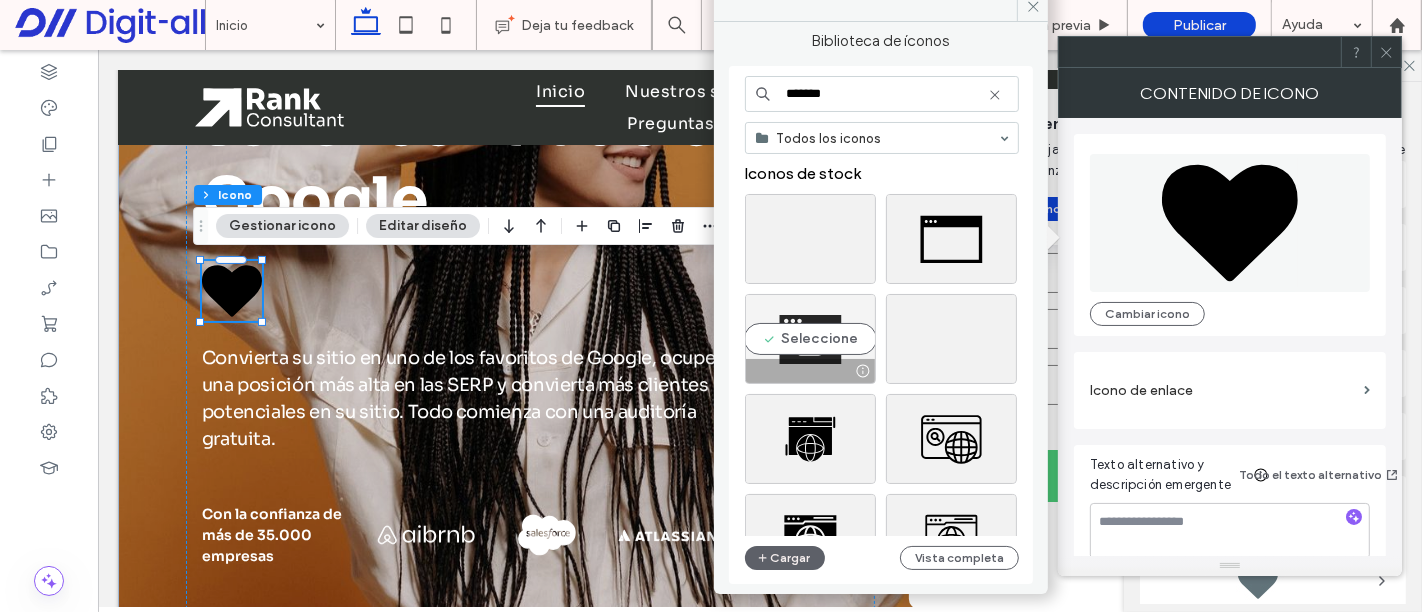 type on "*******" 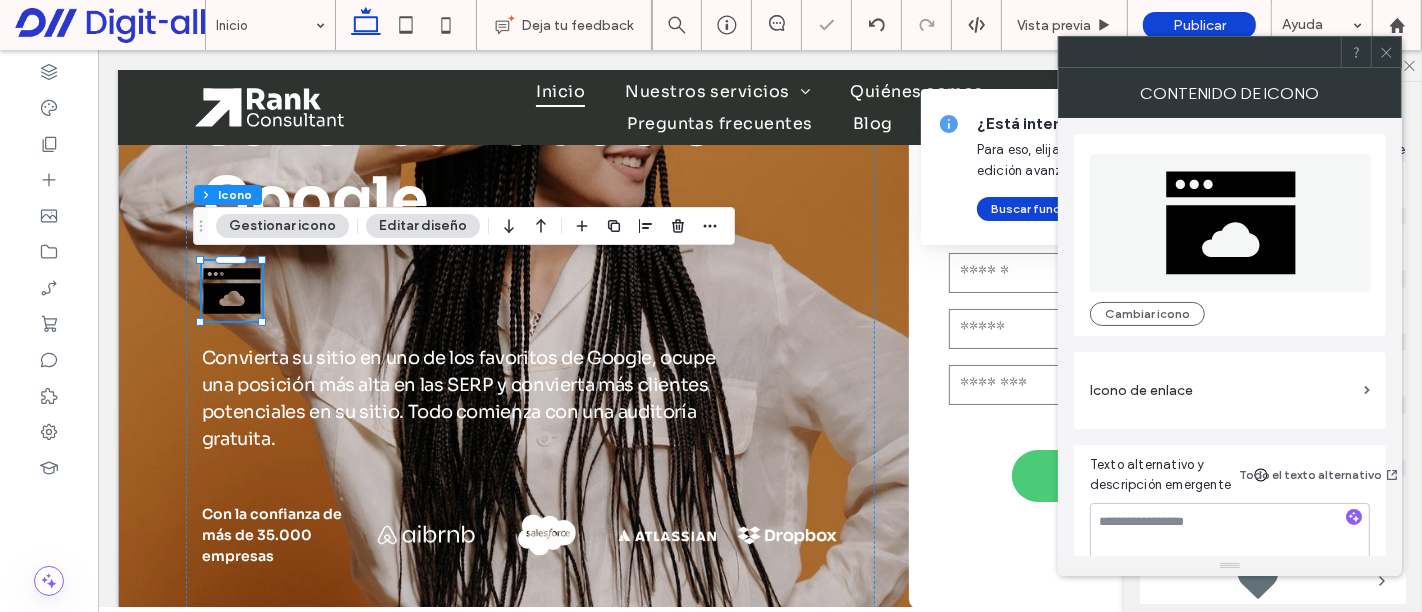 click 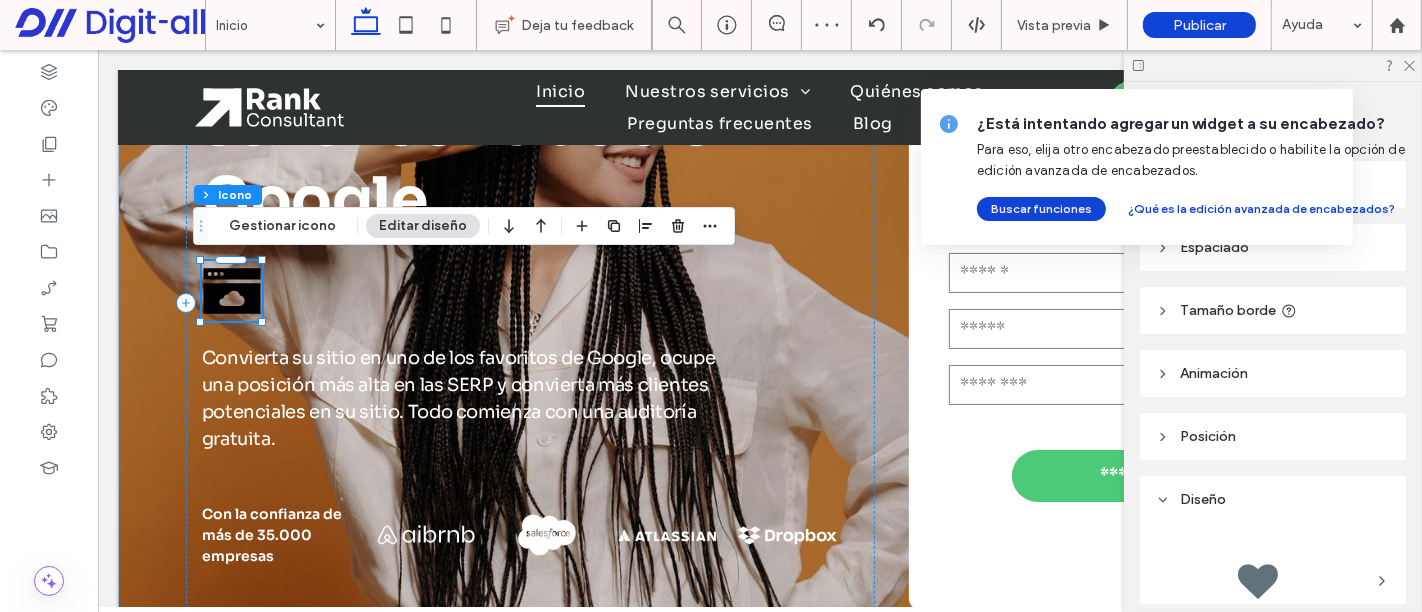 click on "Editar diseño" at bounding box center [423, 226] 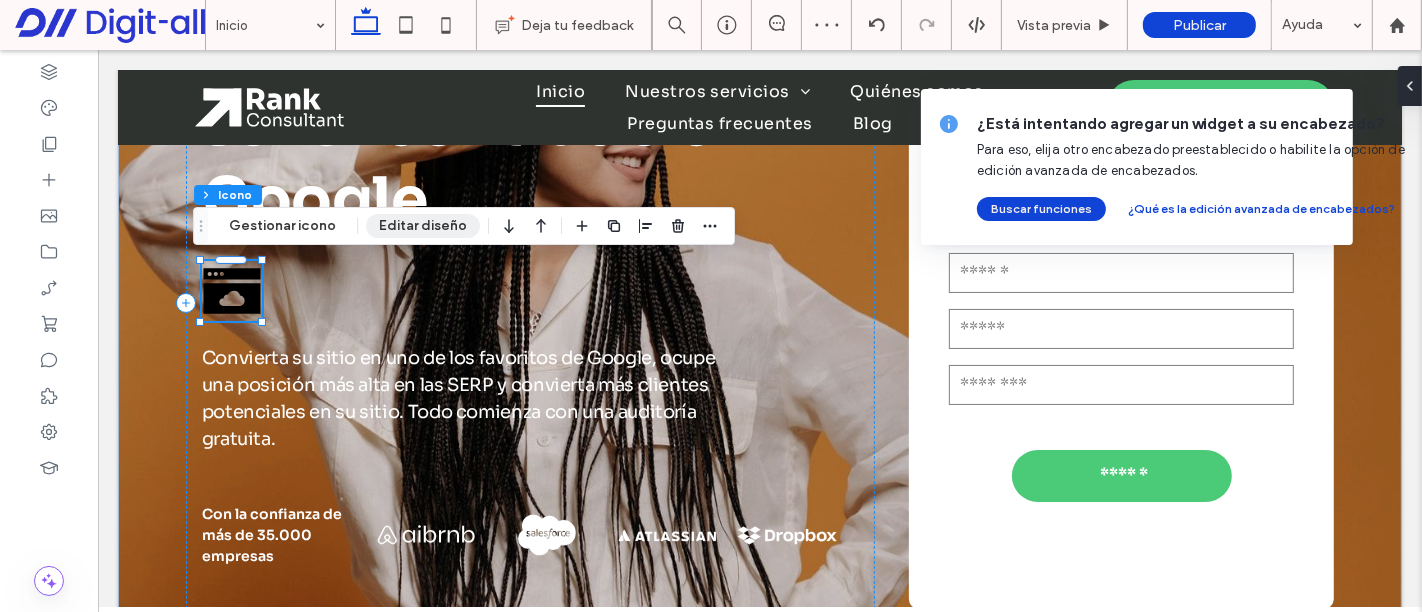 click on "Editar diseño" at bounding box center (423, 226) 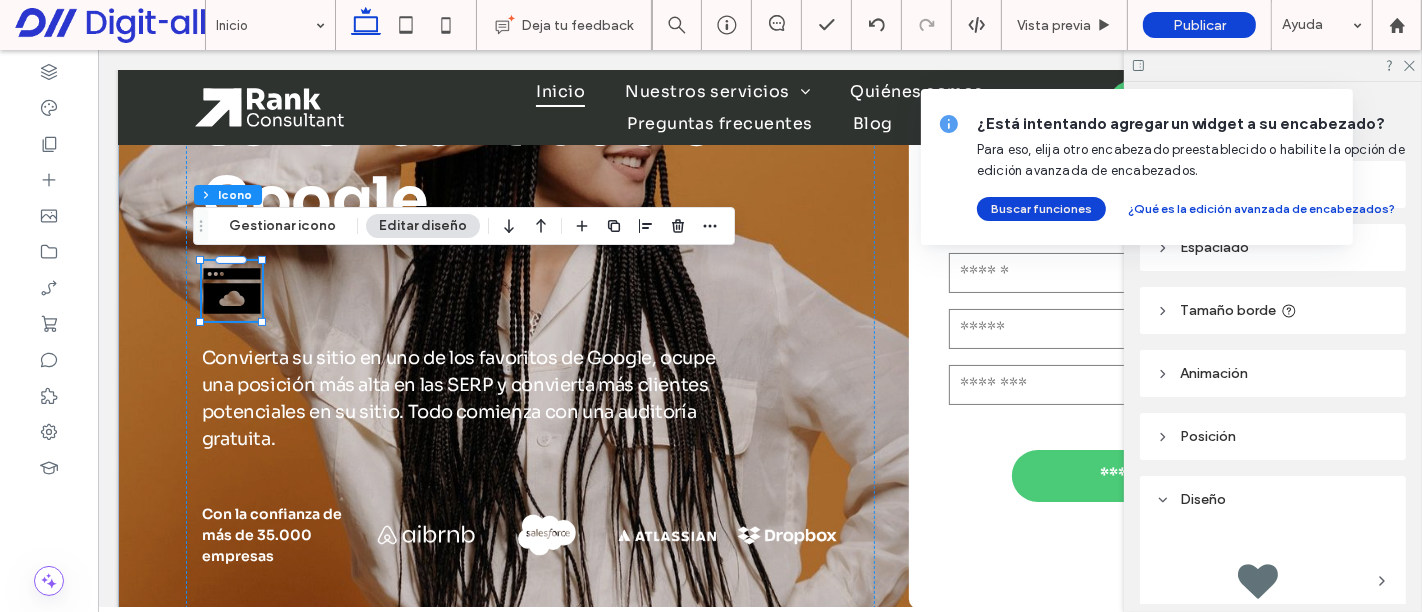 click 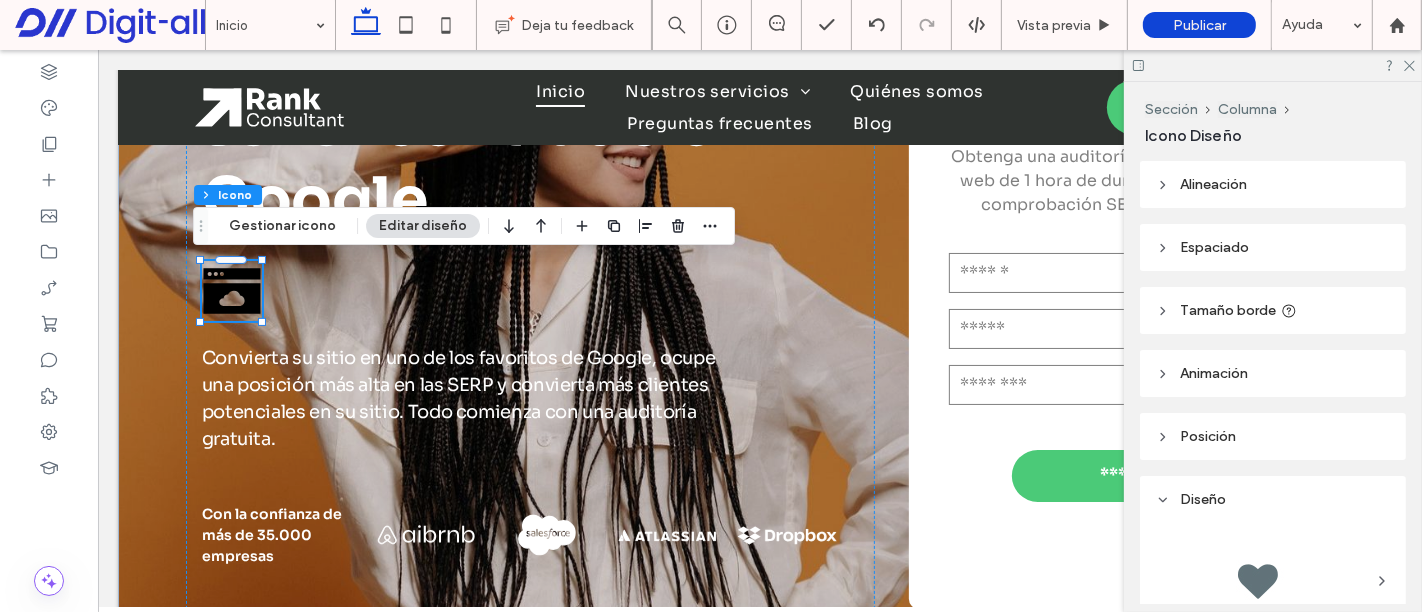 click on "Alineación" at bounding box center (1273, 184) 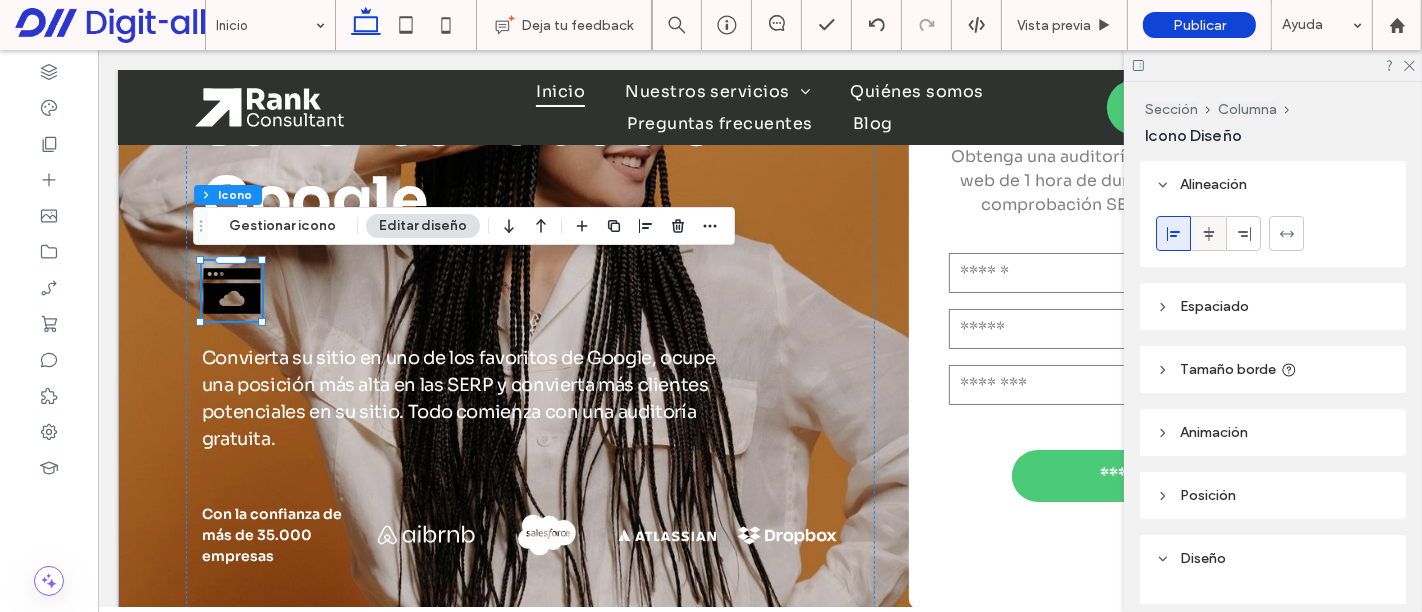 click 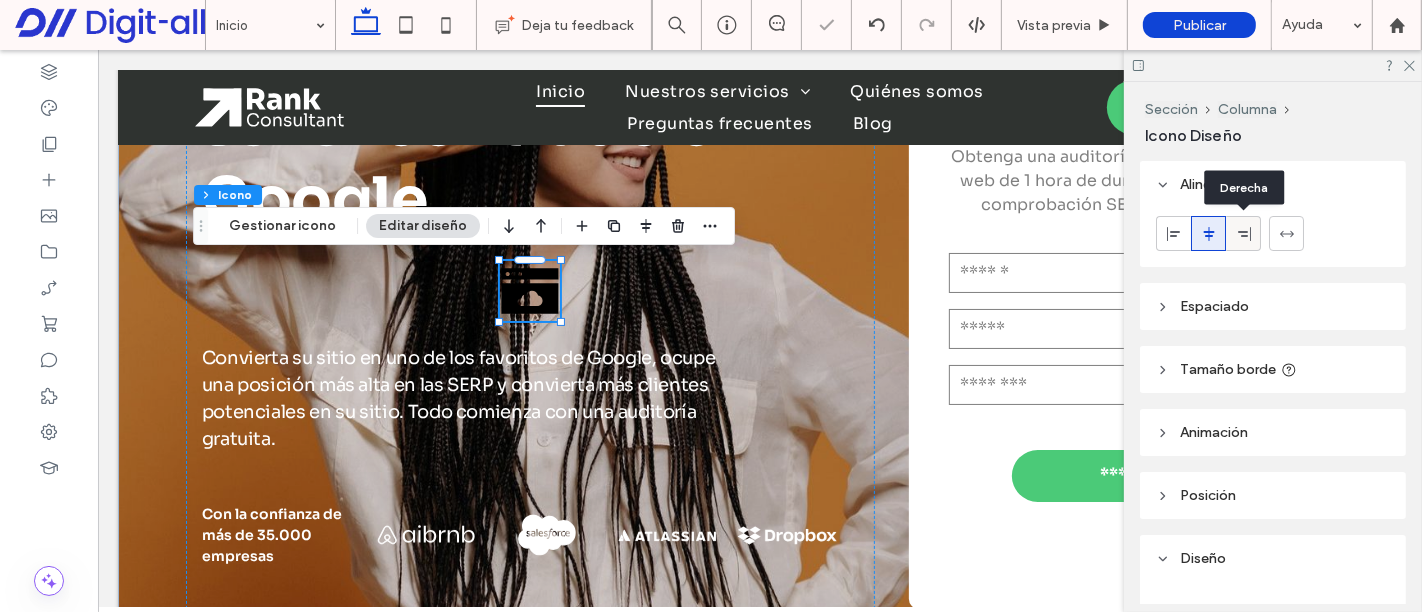 click 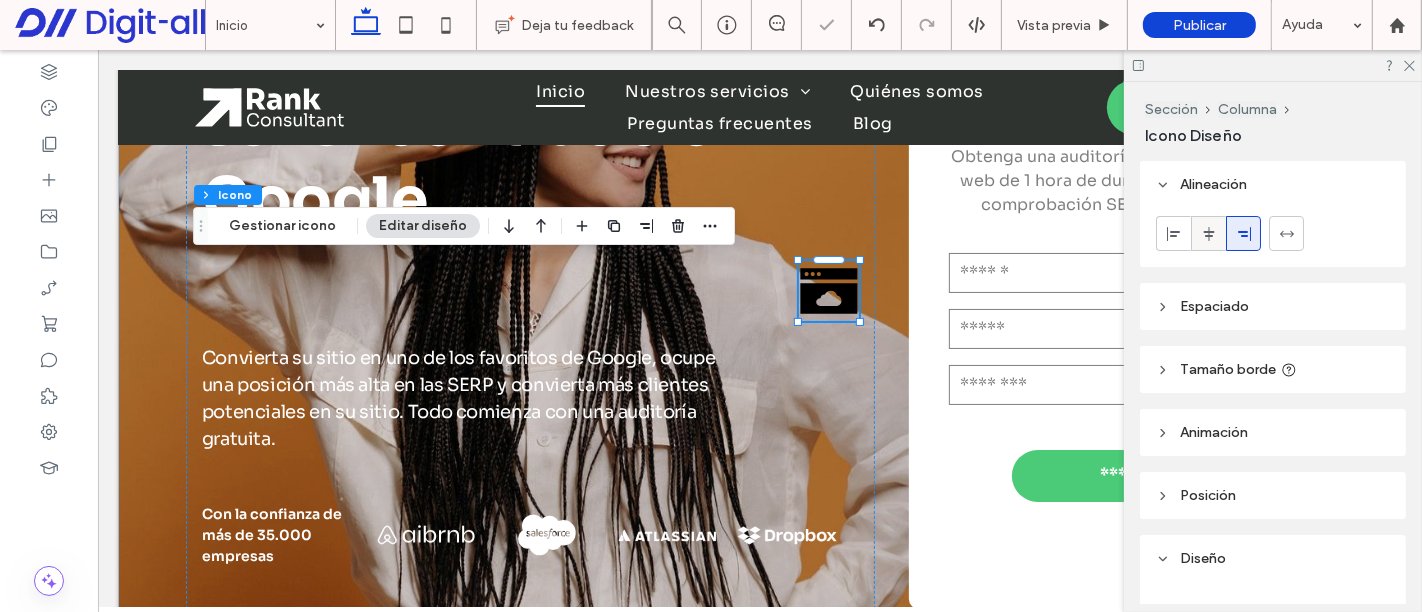 click 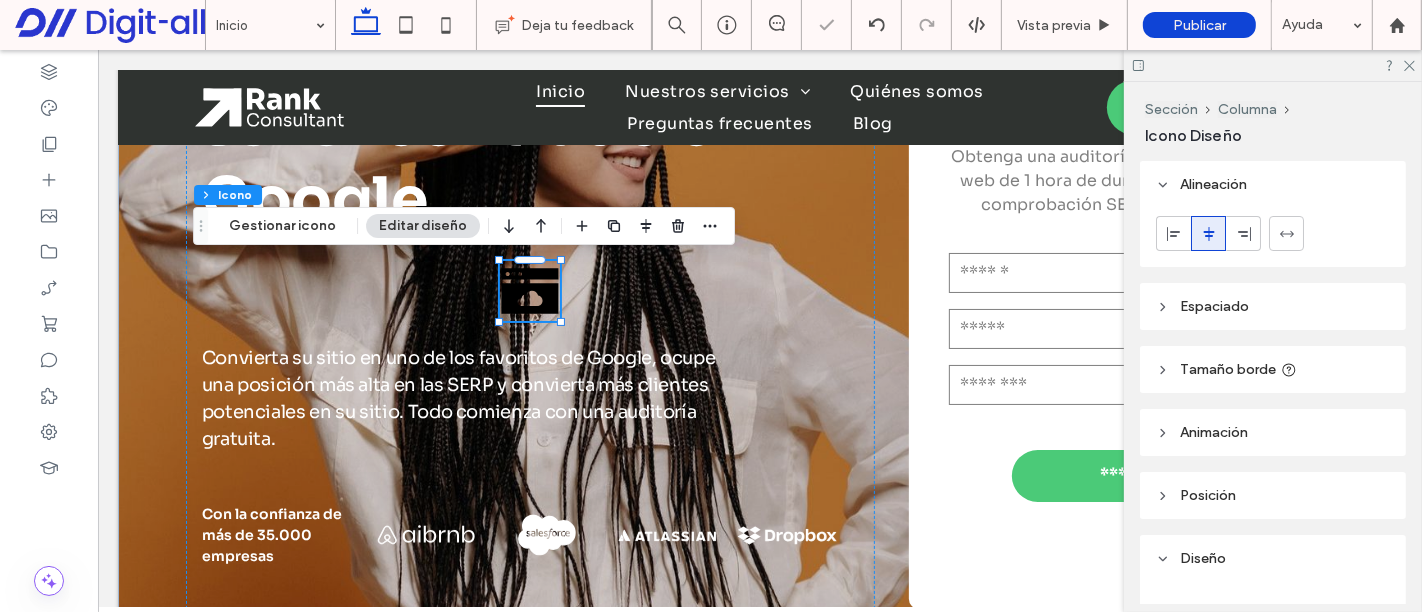 click on "Espaciado" at bounding box center (1273, 306) 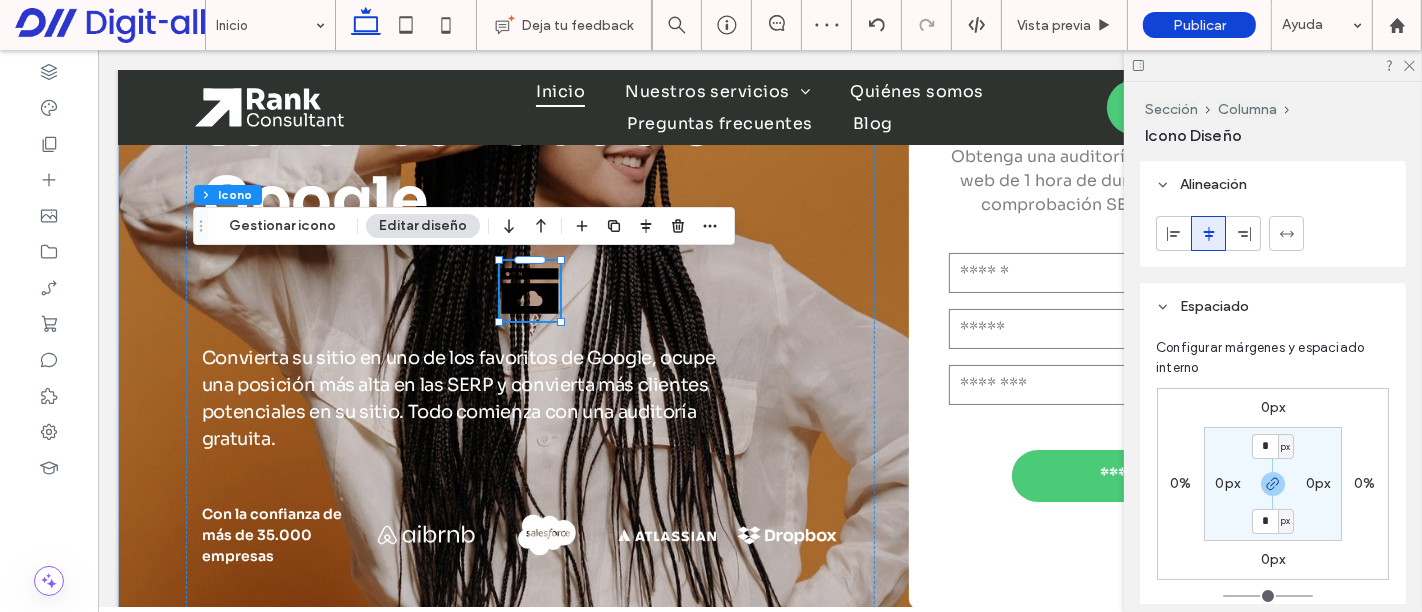 type on "*" 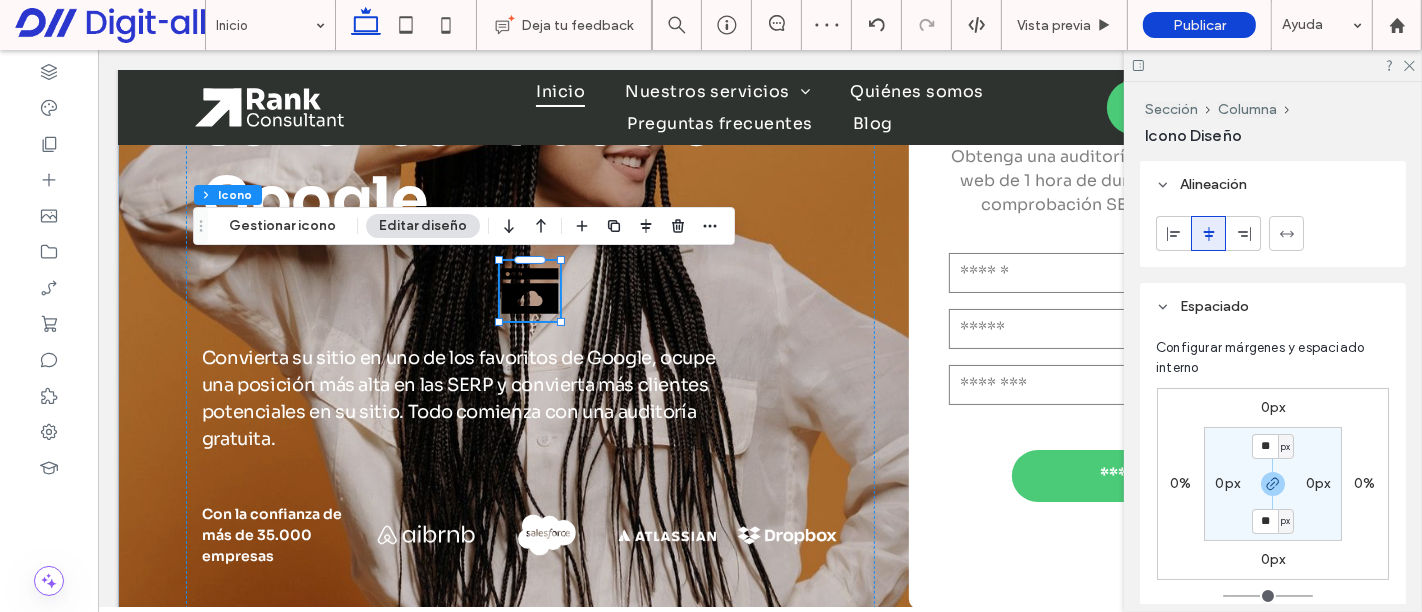 type on "**" 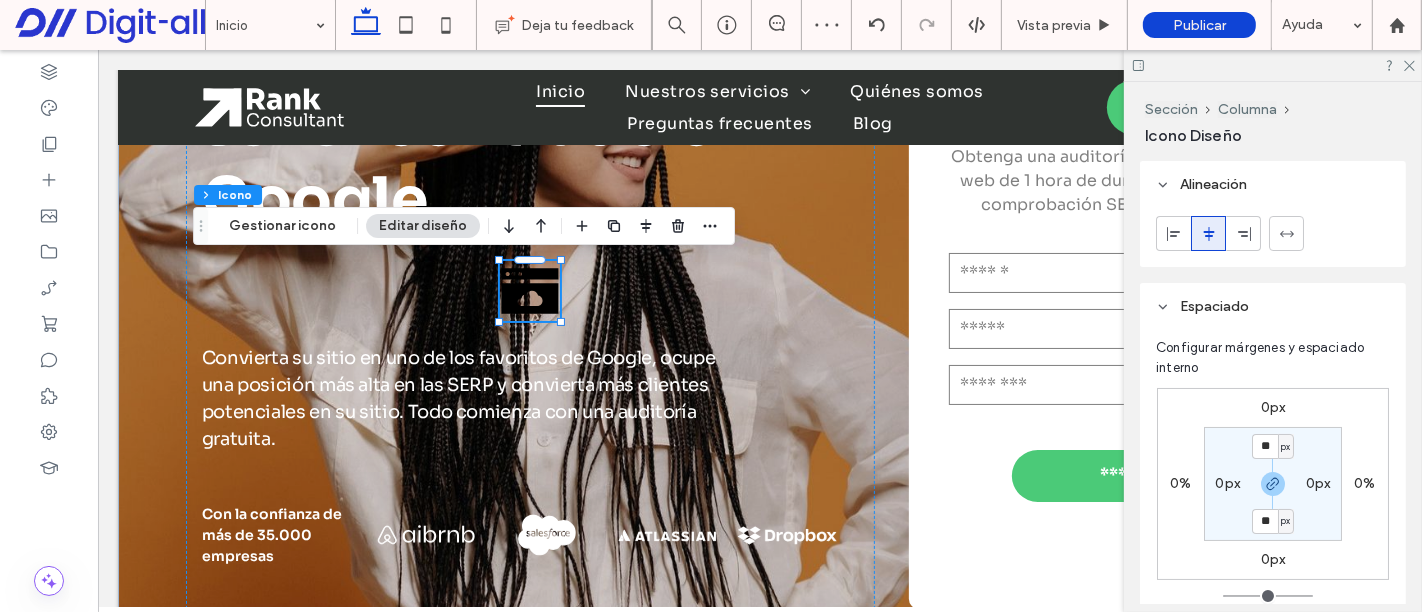 type on "**" 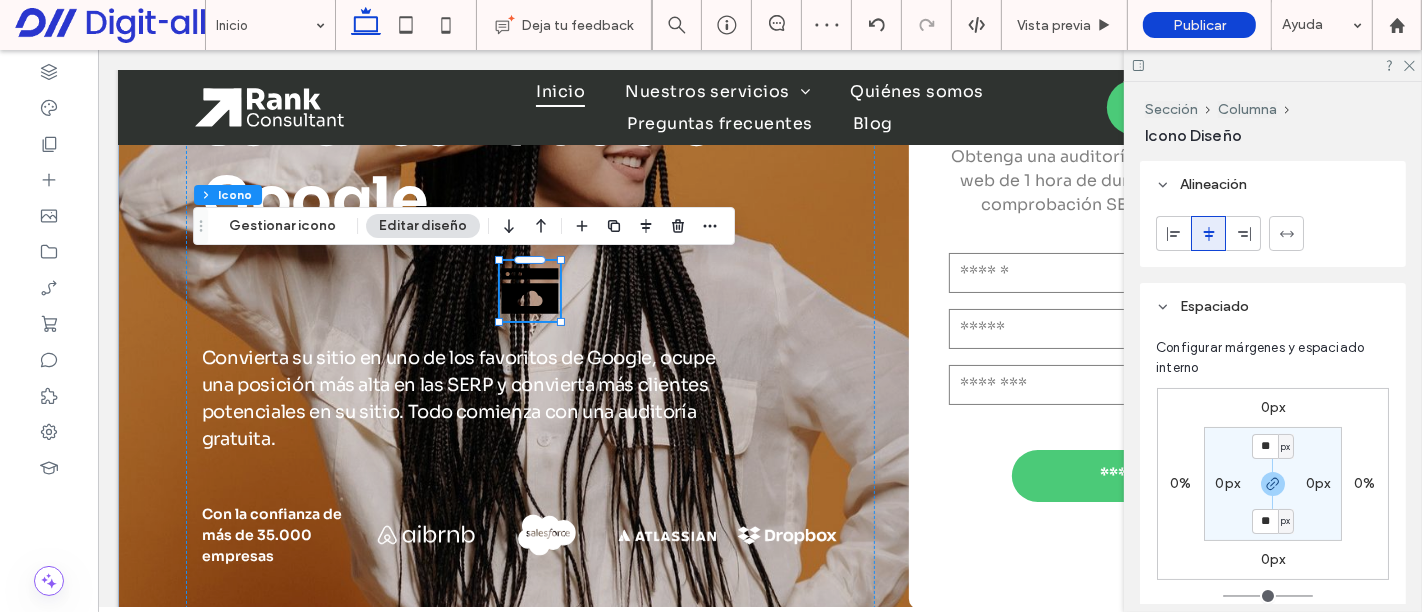 type on "**" 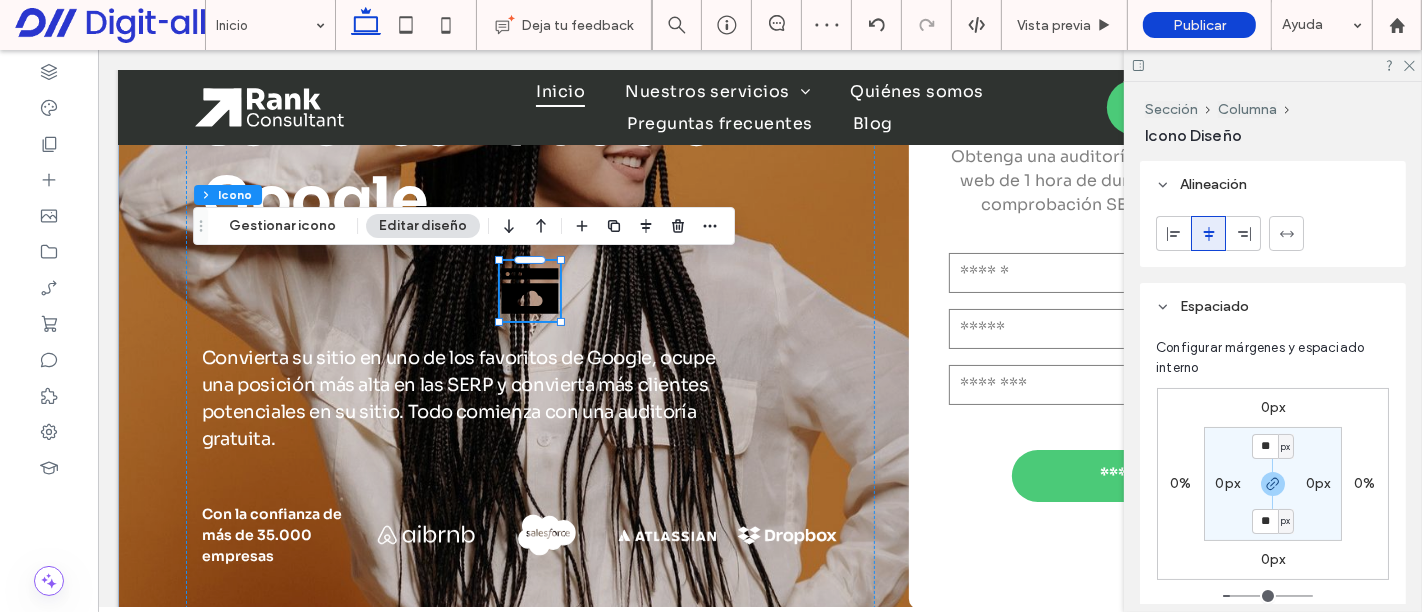type on "**" 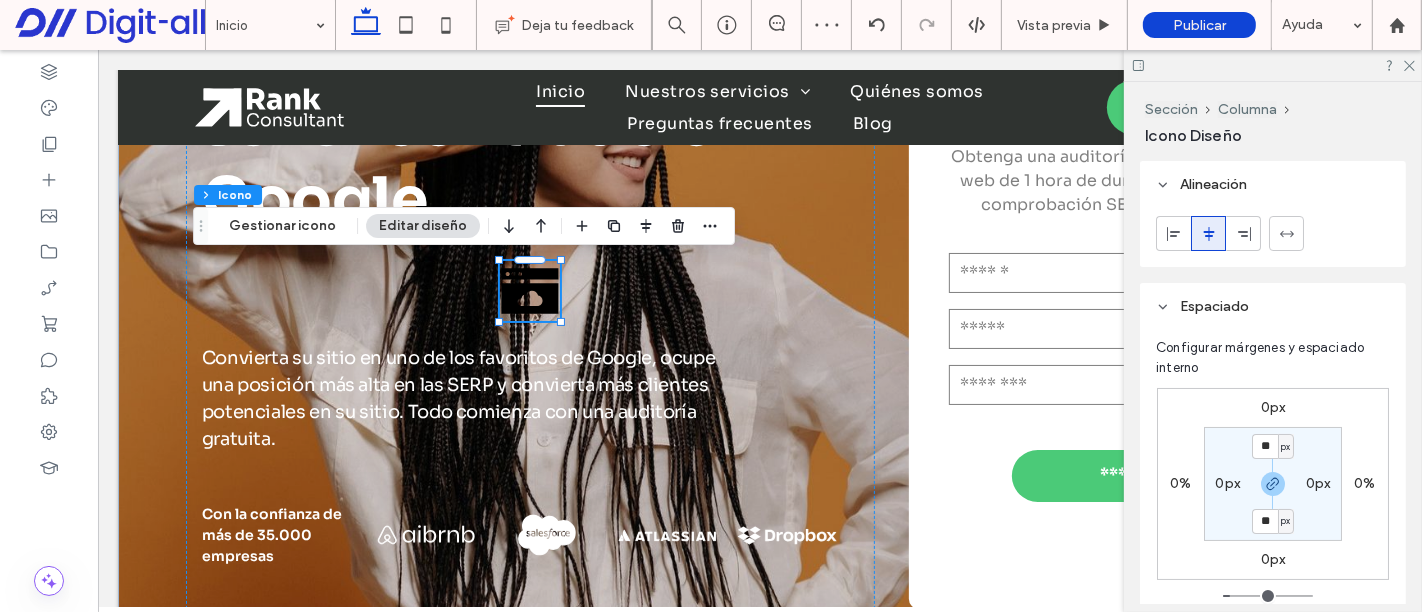 type on "**" 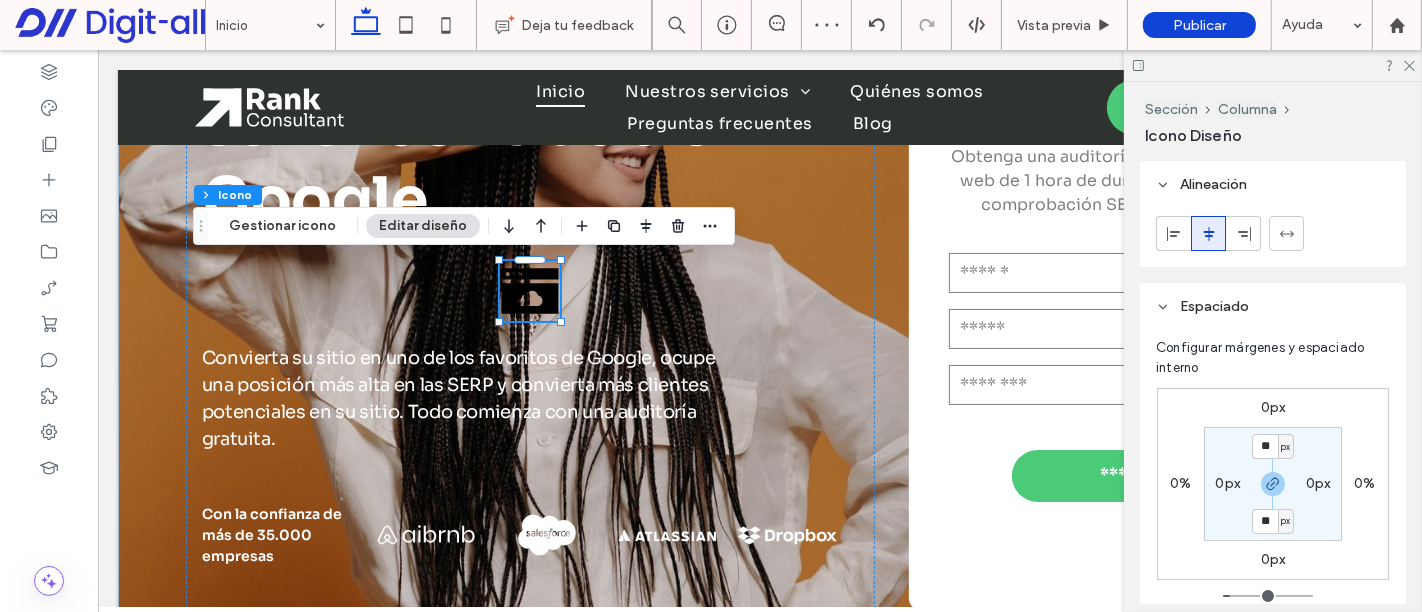 type on "**" 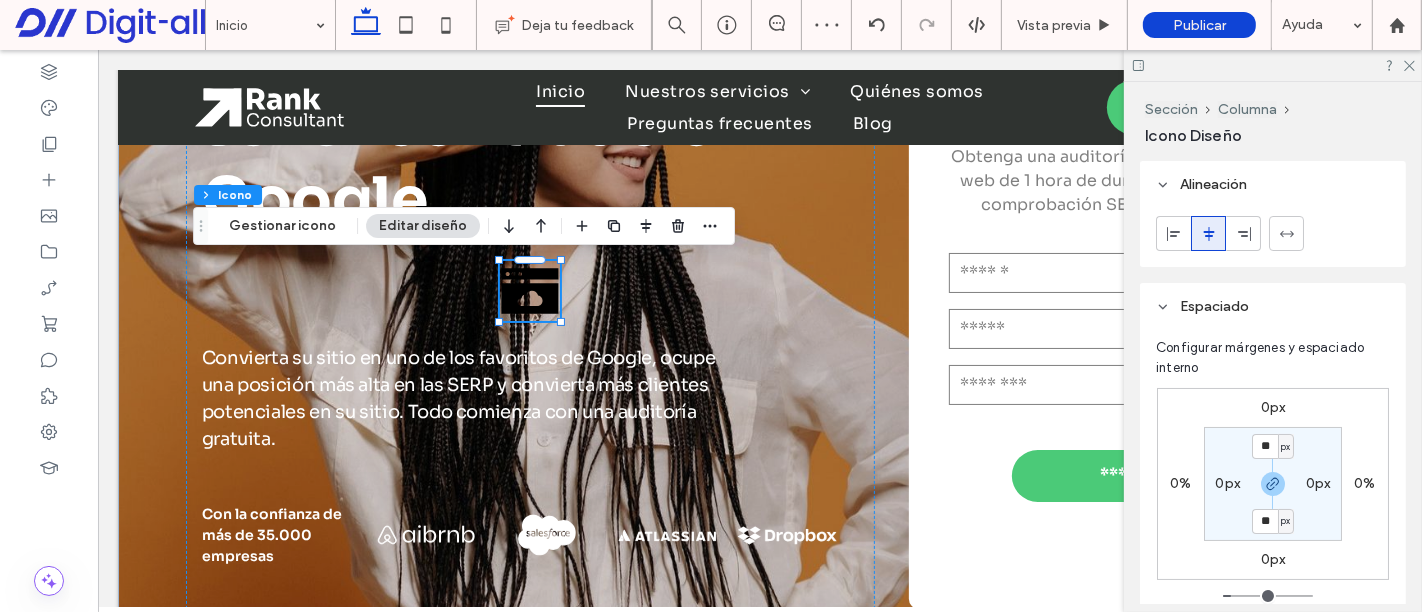 type on "**" 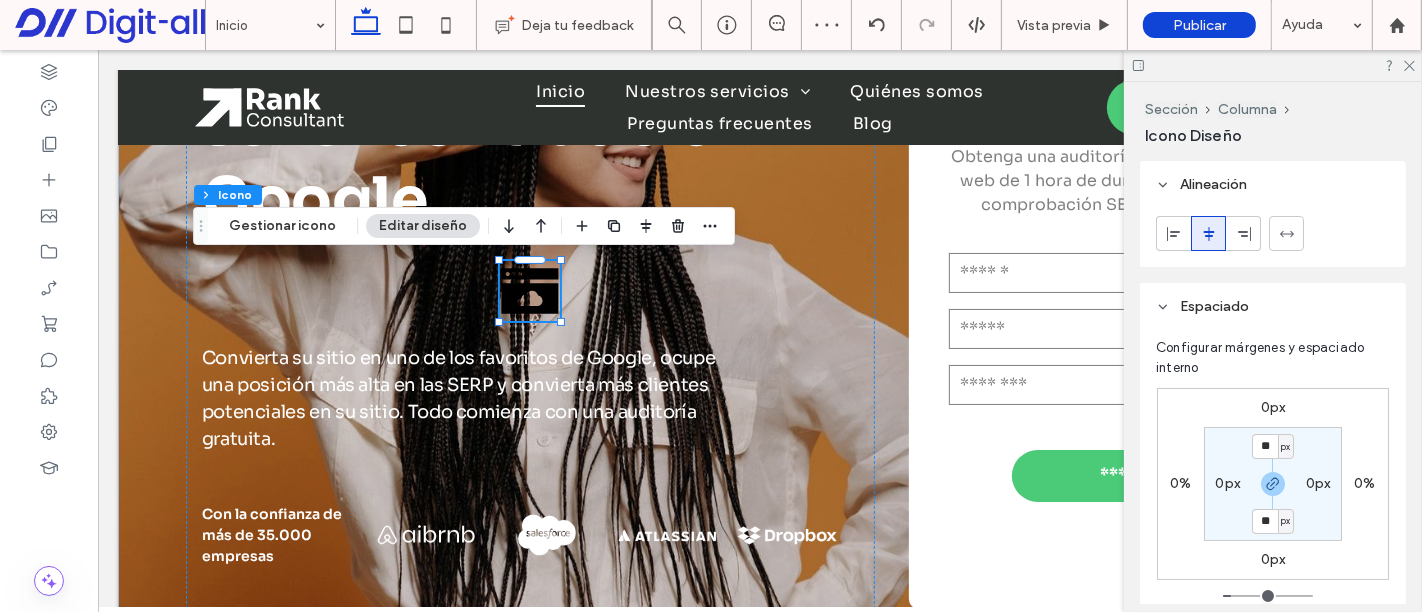 type on "**" 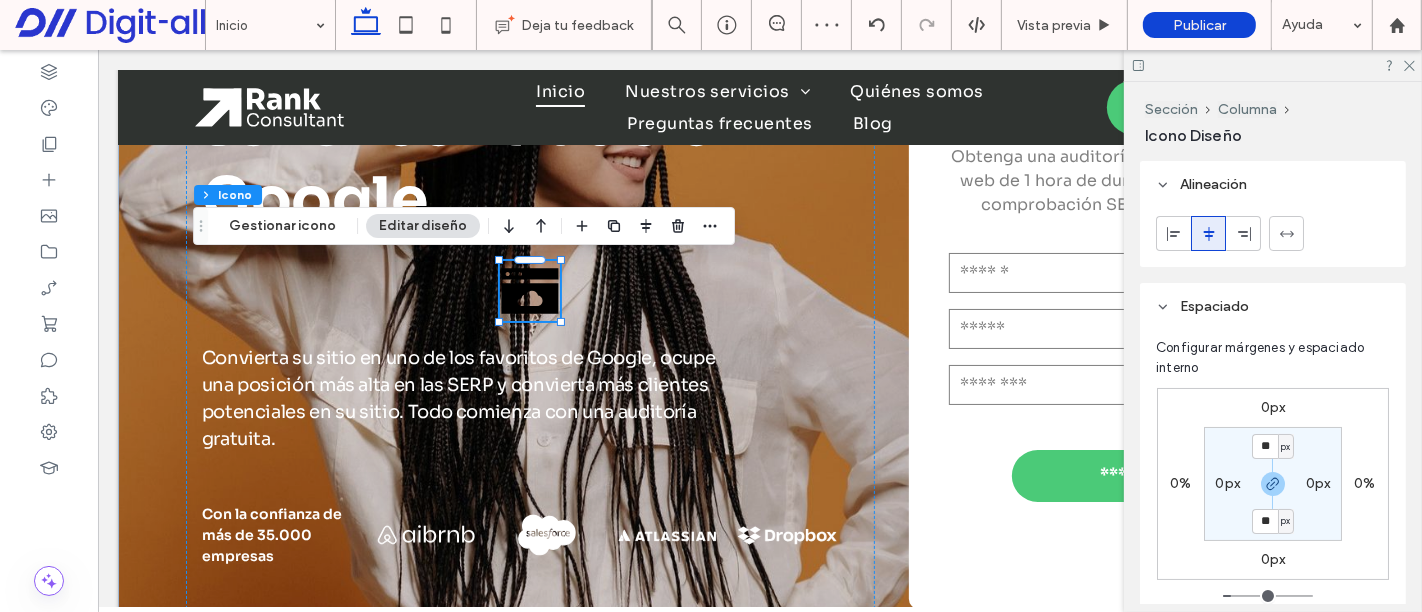 type on "**" 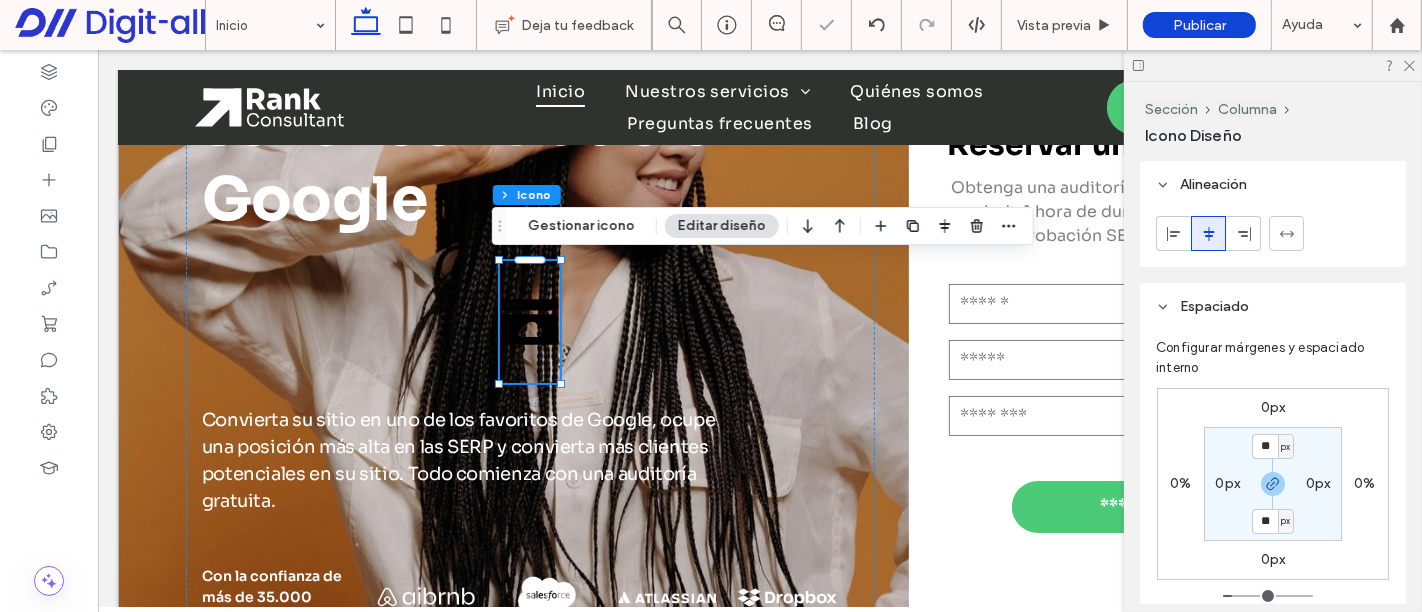 type on "**" 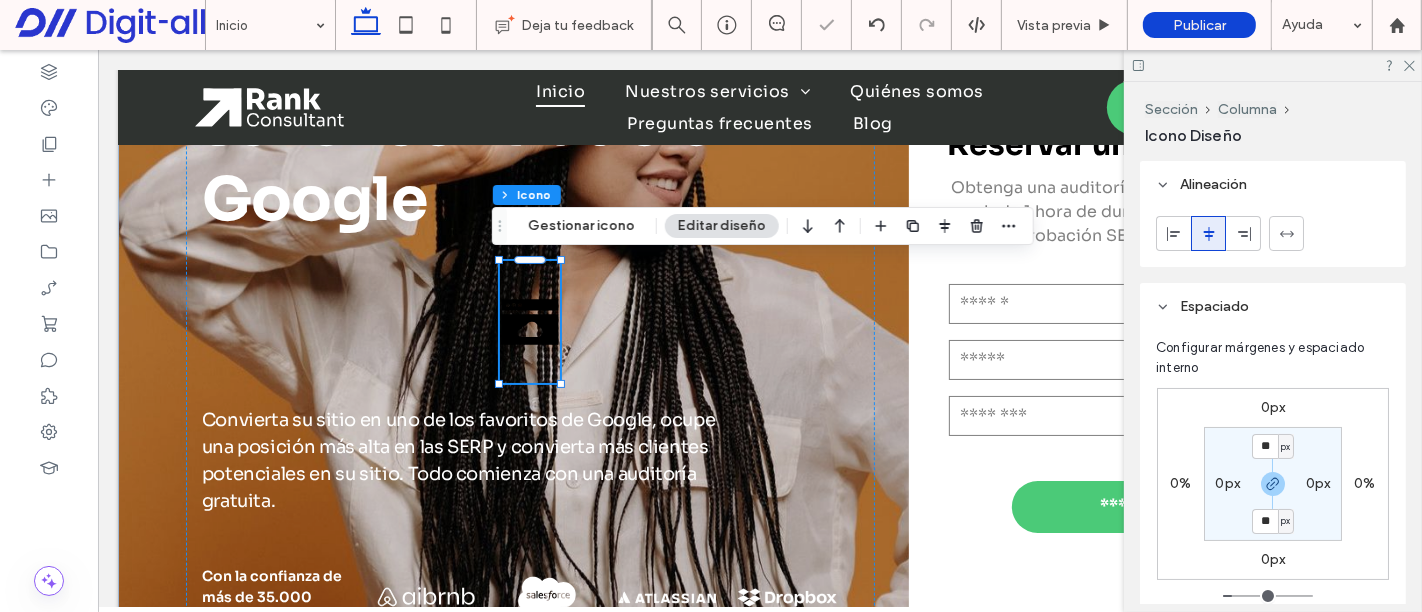 type on "**" 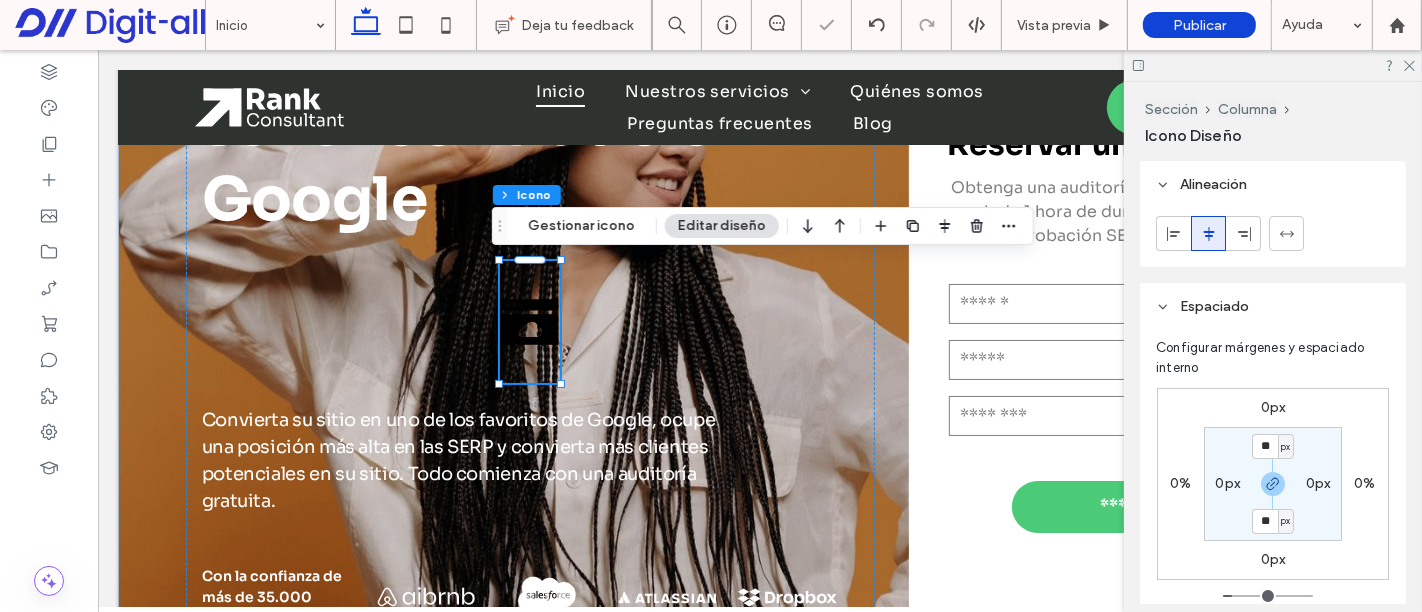 type on "**" 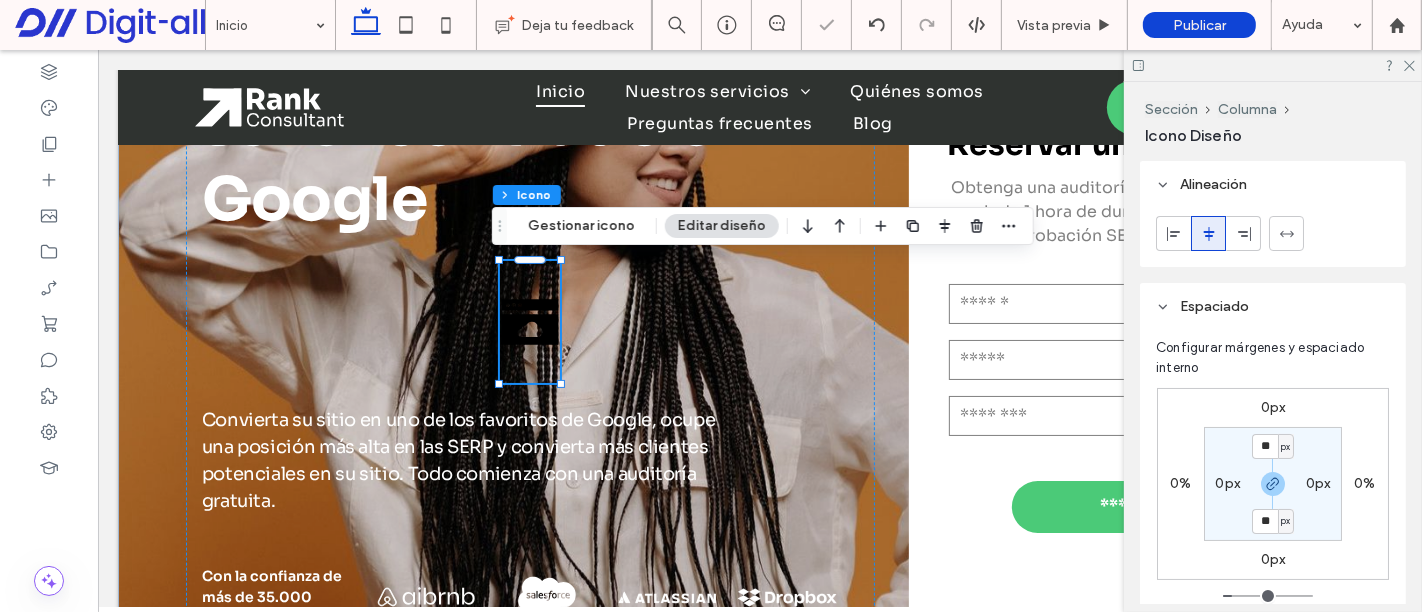 type on "**" 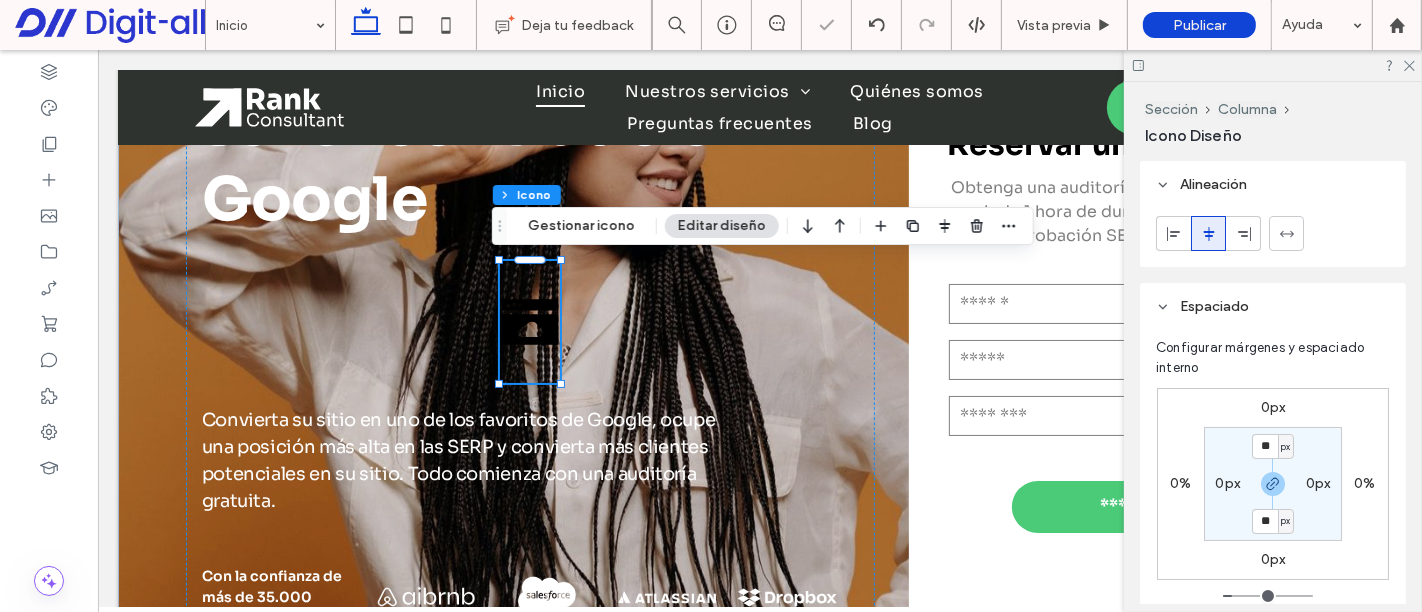 type on "**" 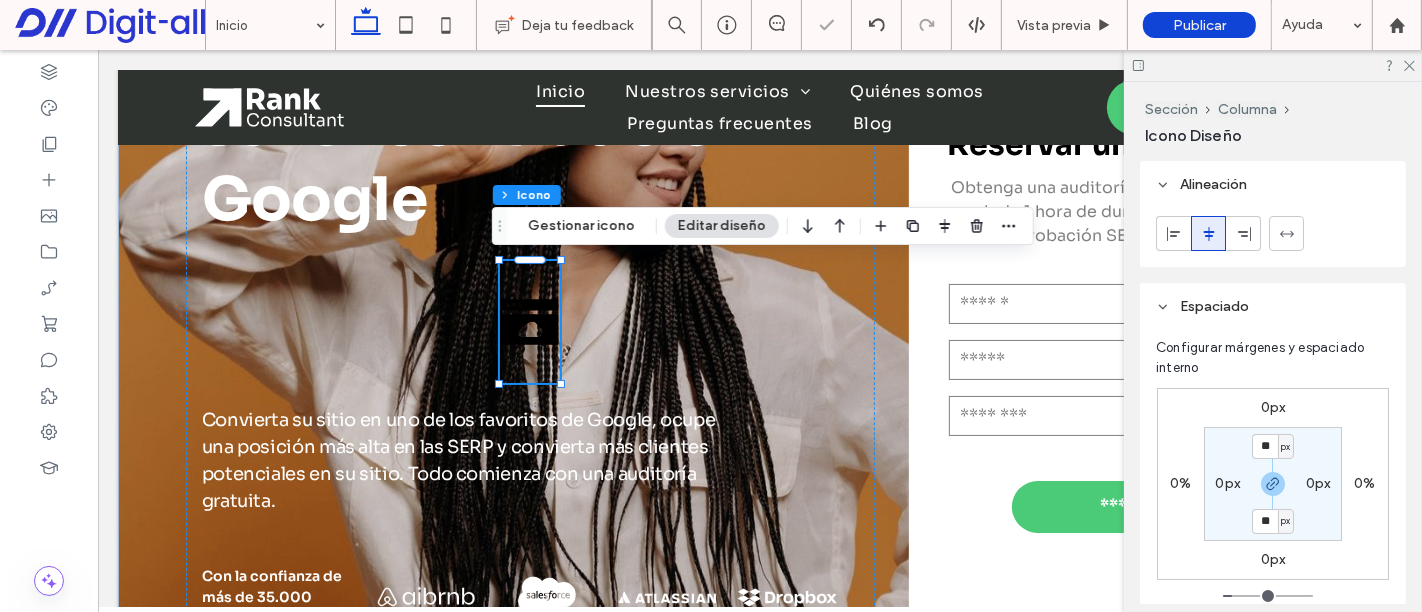 type on "**" 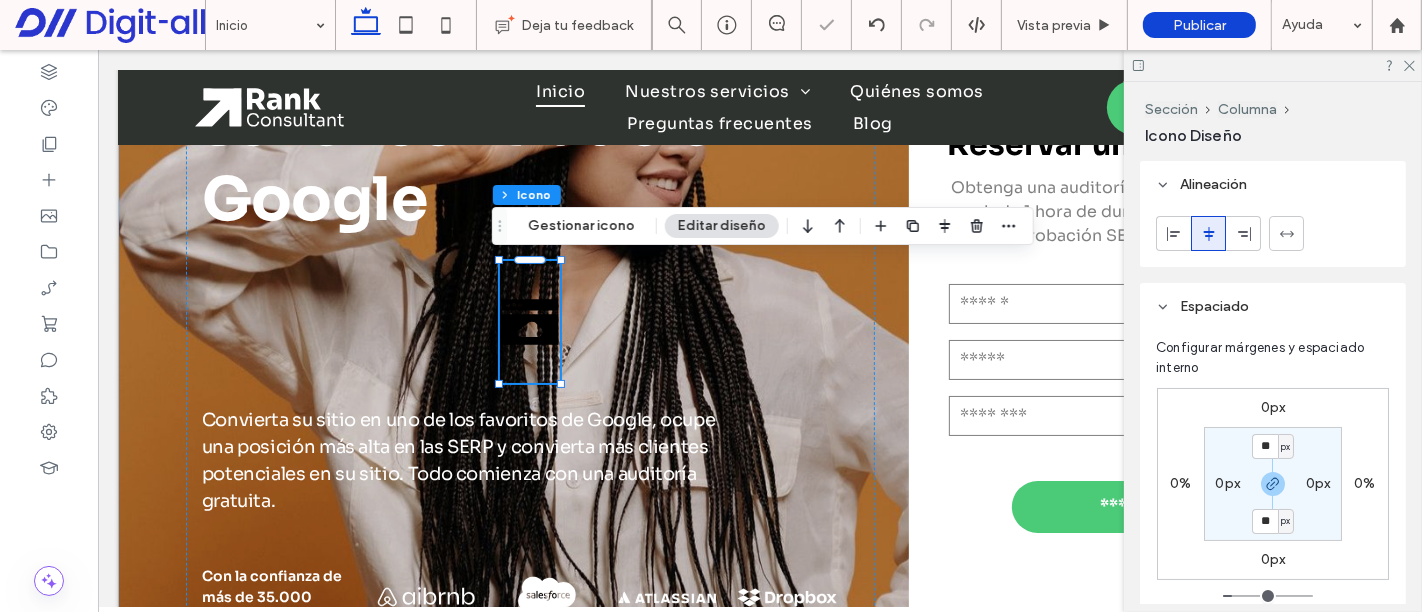 type on "**" 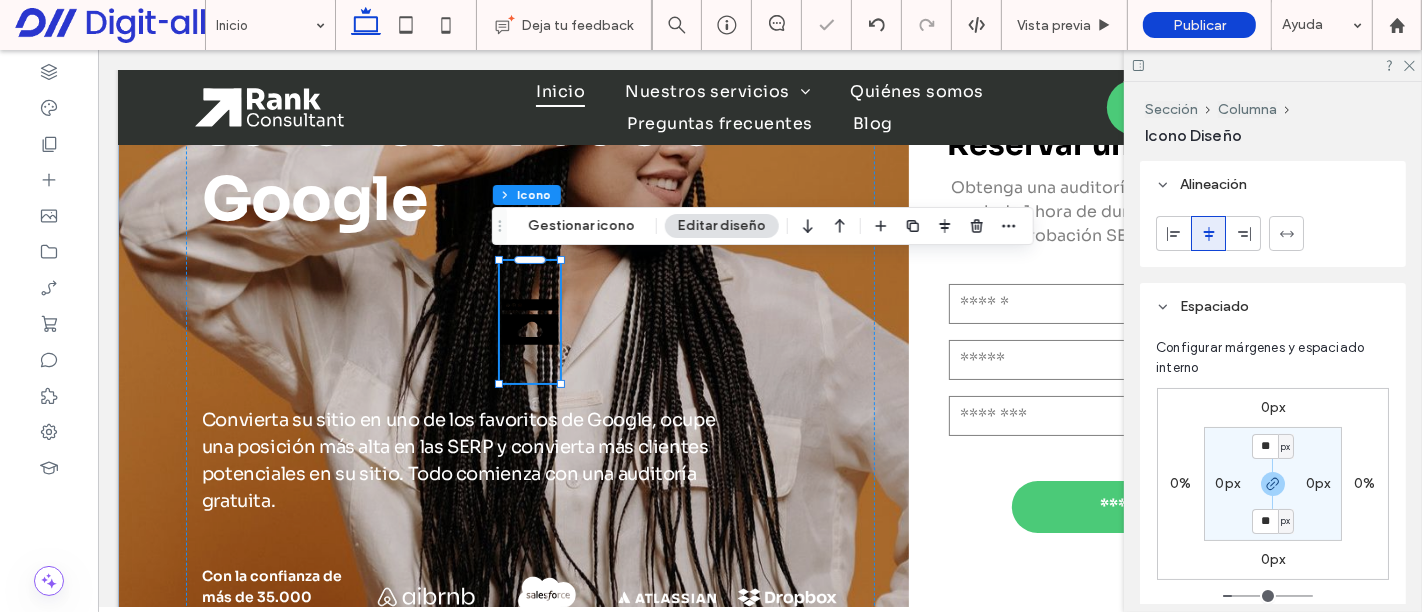 type on "*" 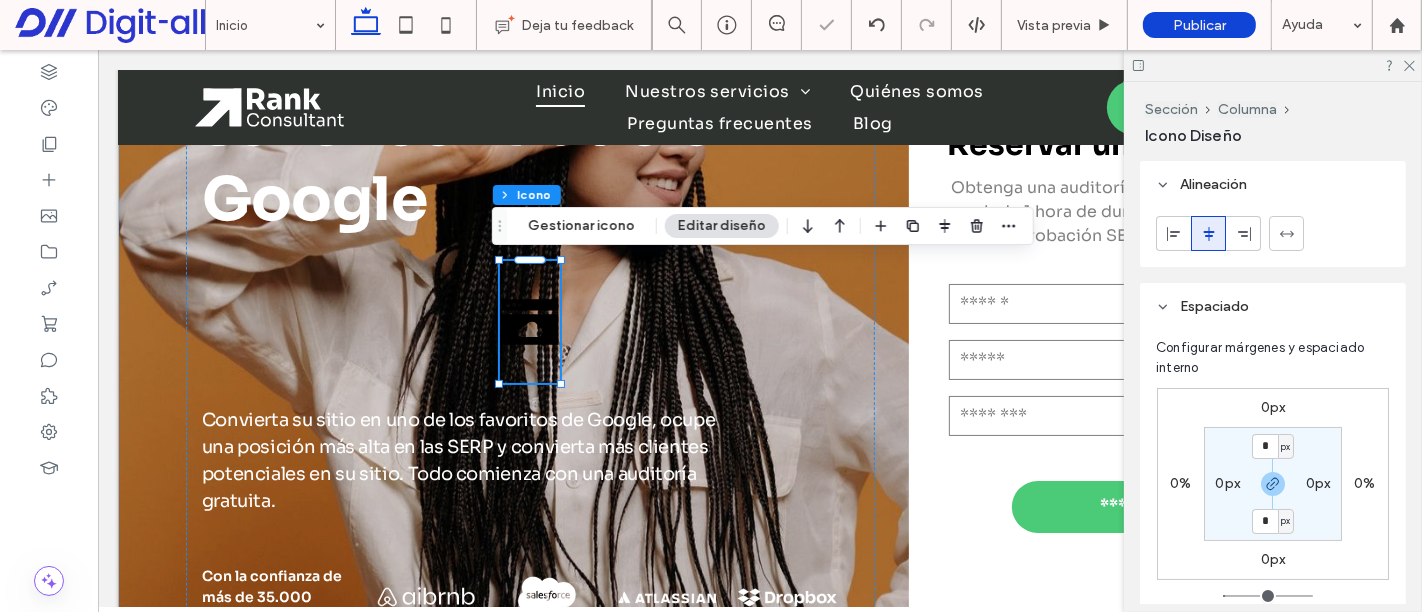 type on "*" 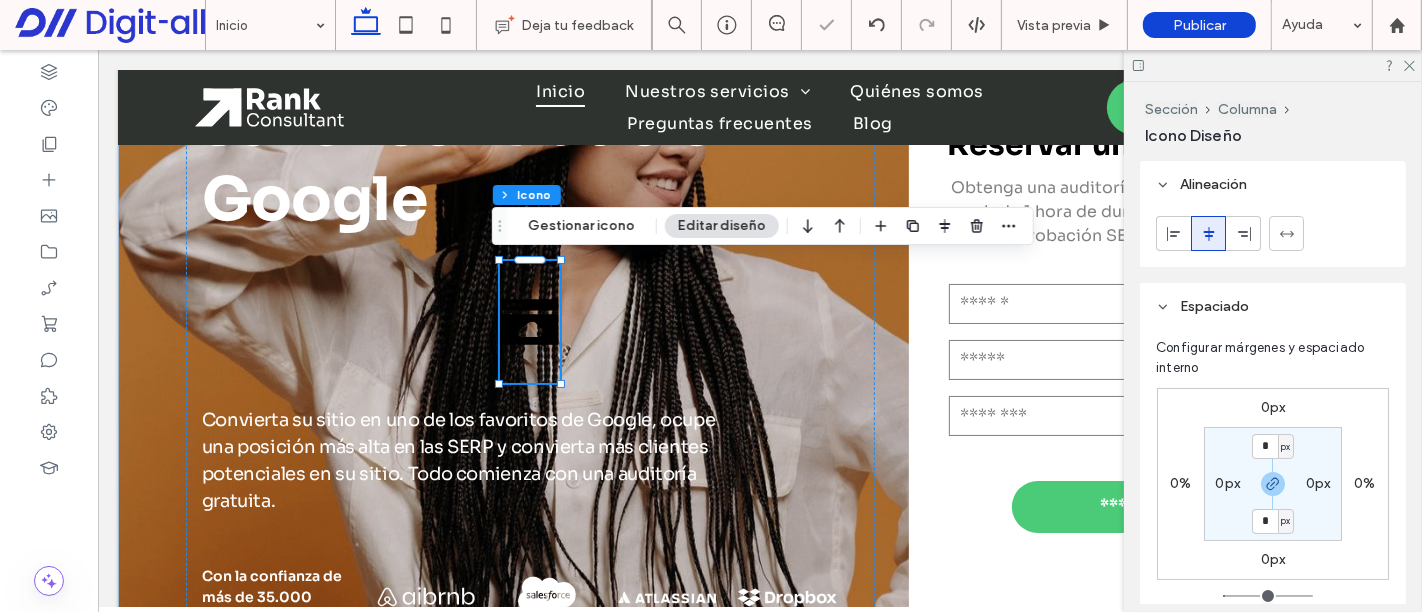 type on "*" 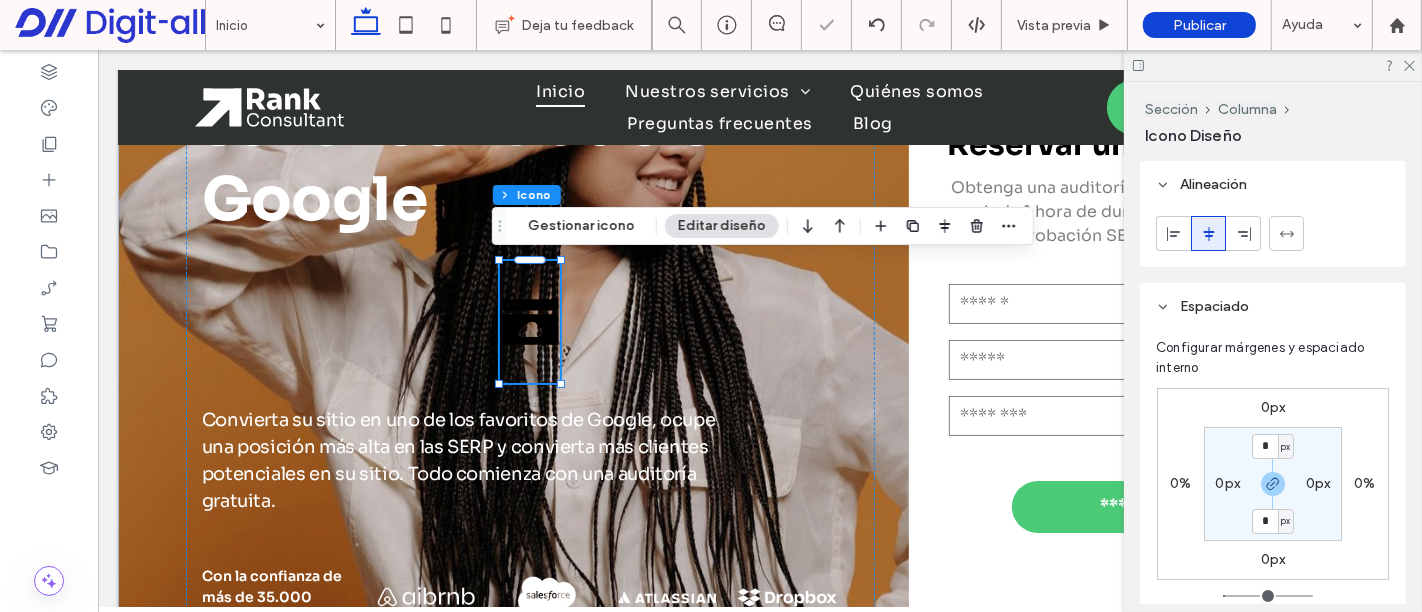 type on "*" 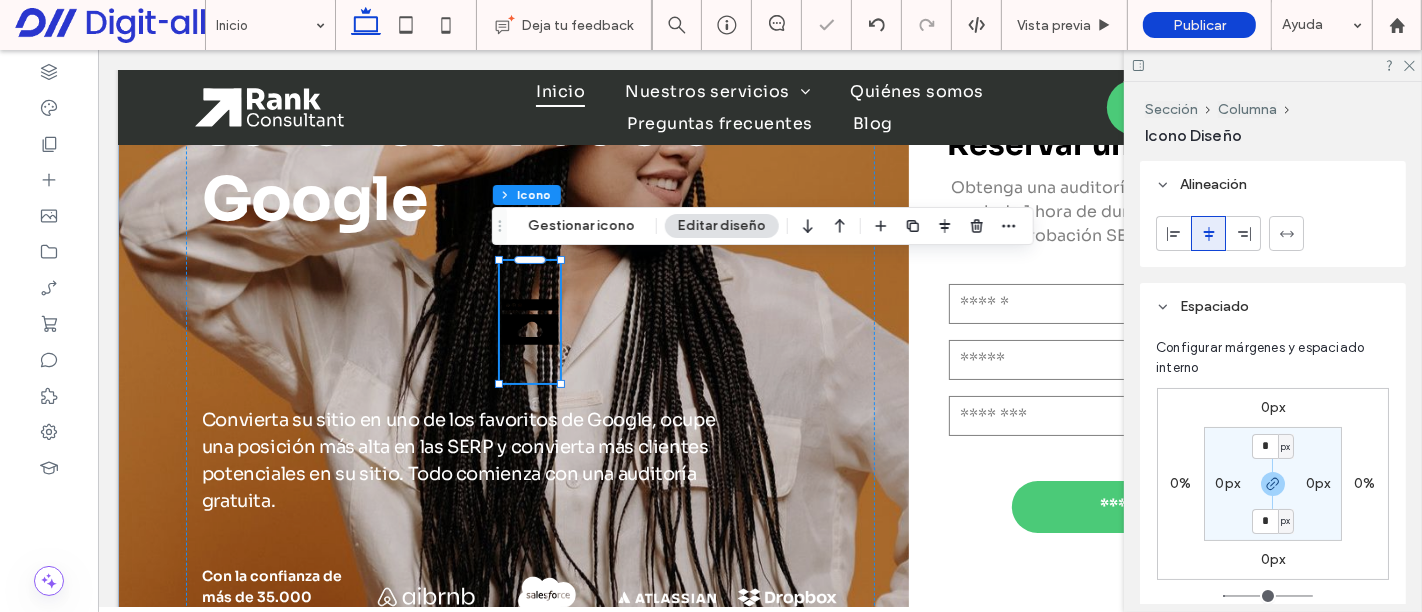 type on "*" 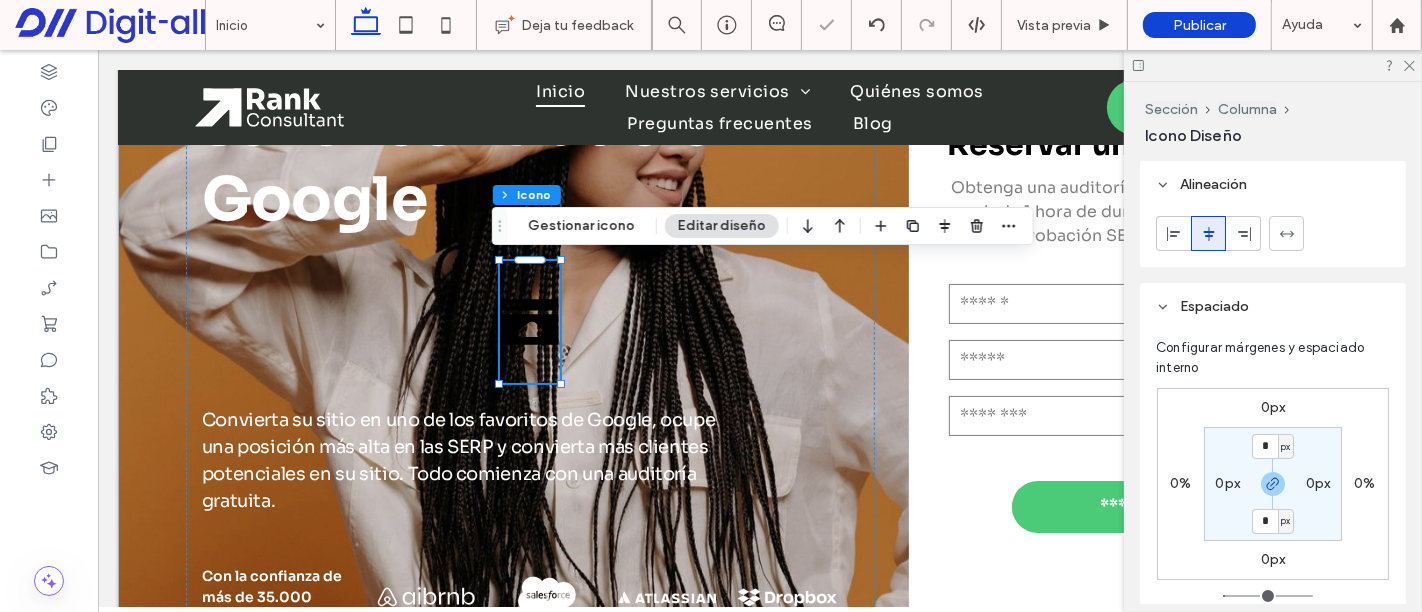 type on "*" 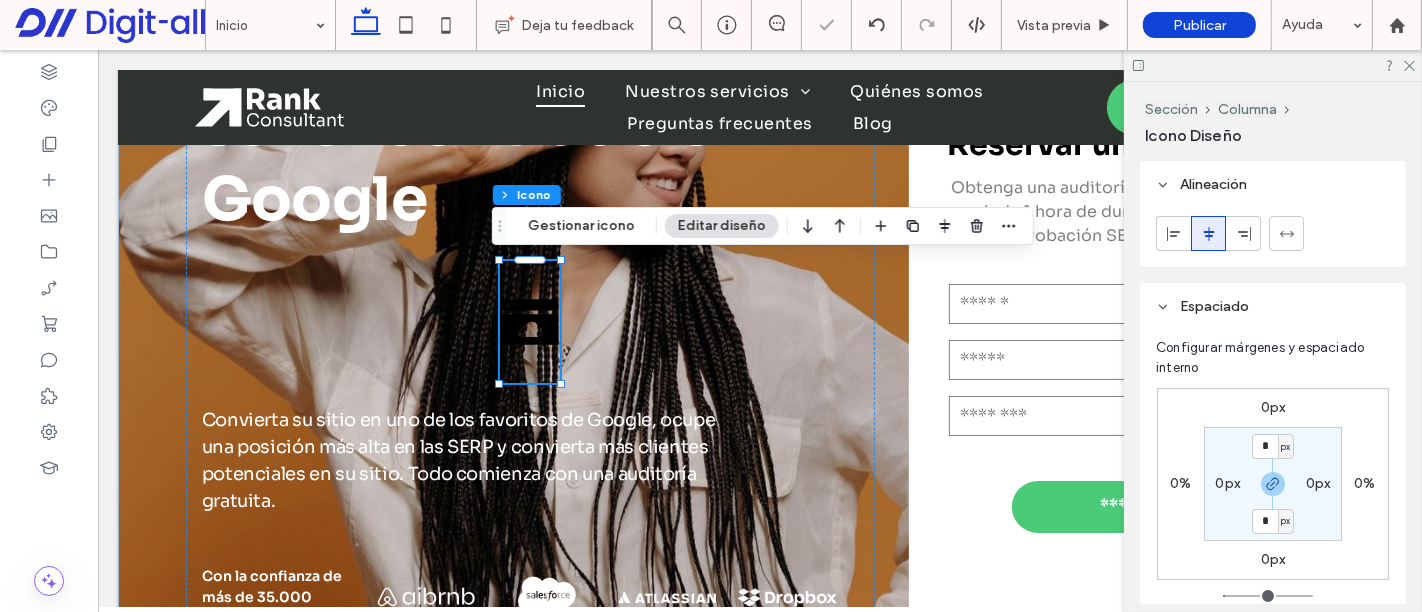 type on "*" 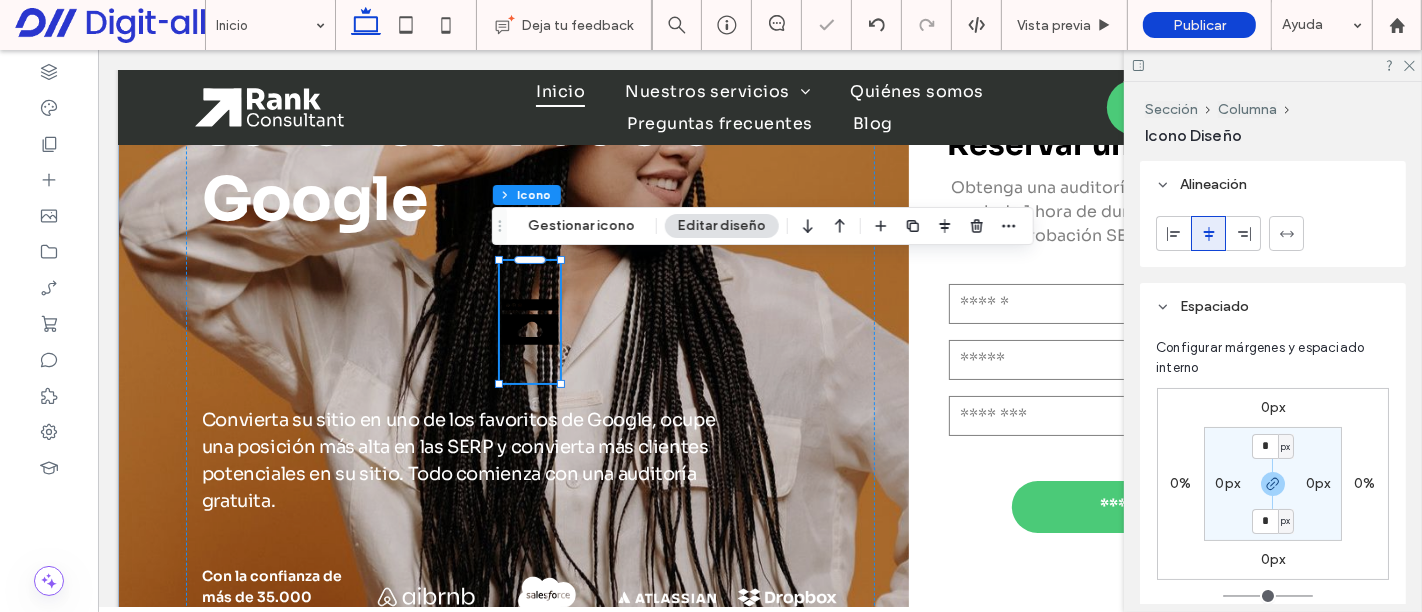 drag, startPoint x: 1233, startPoint y: 602, endPoint x: 1222, endPoint y: 561, distance: 42.44997 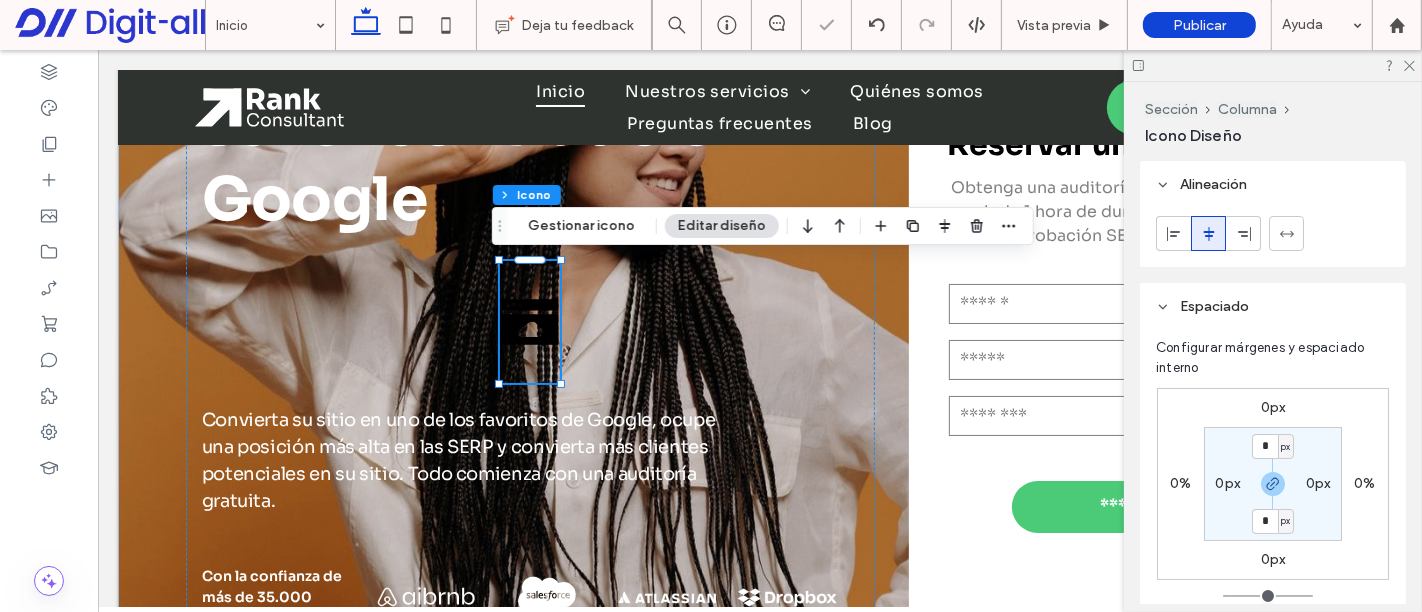 type on "*" 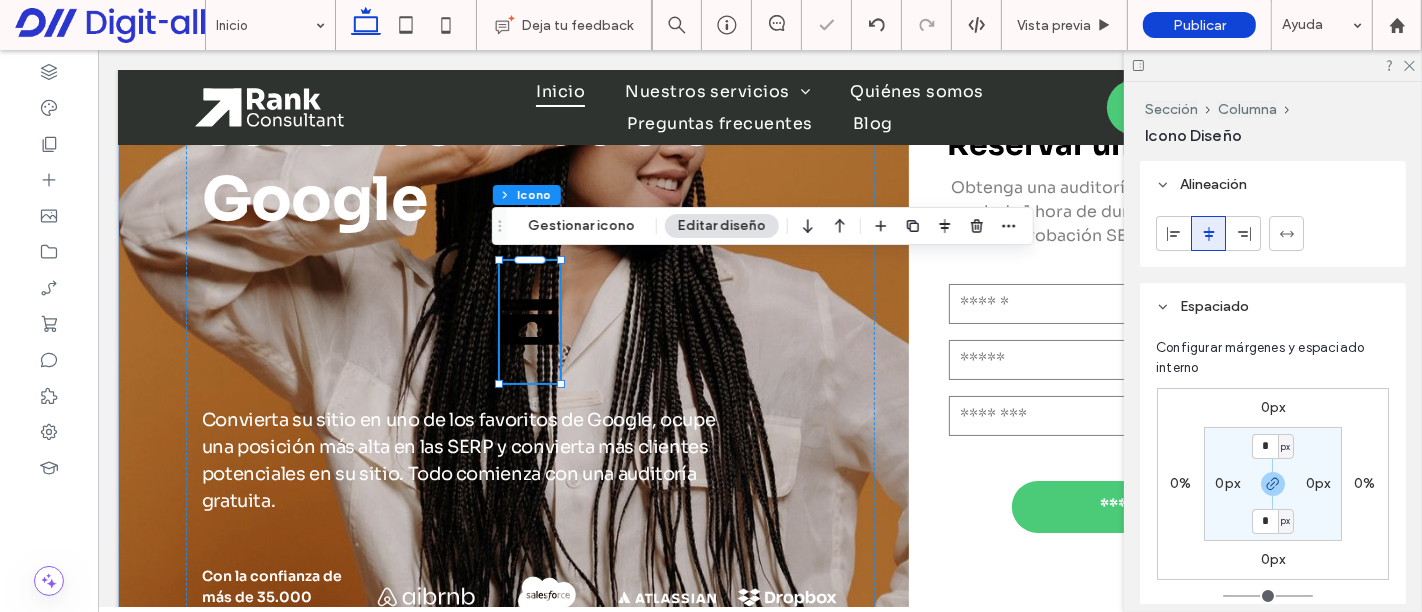 click at bounding box center [1268, 596] 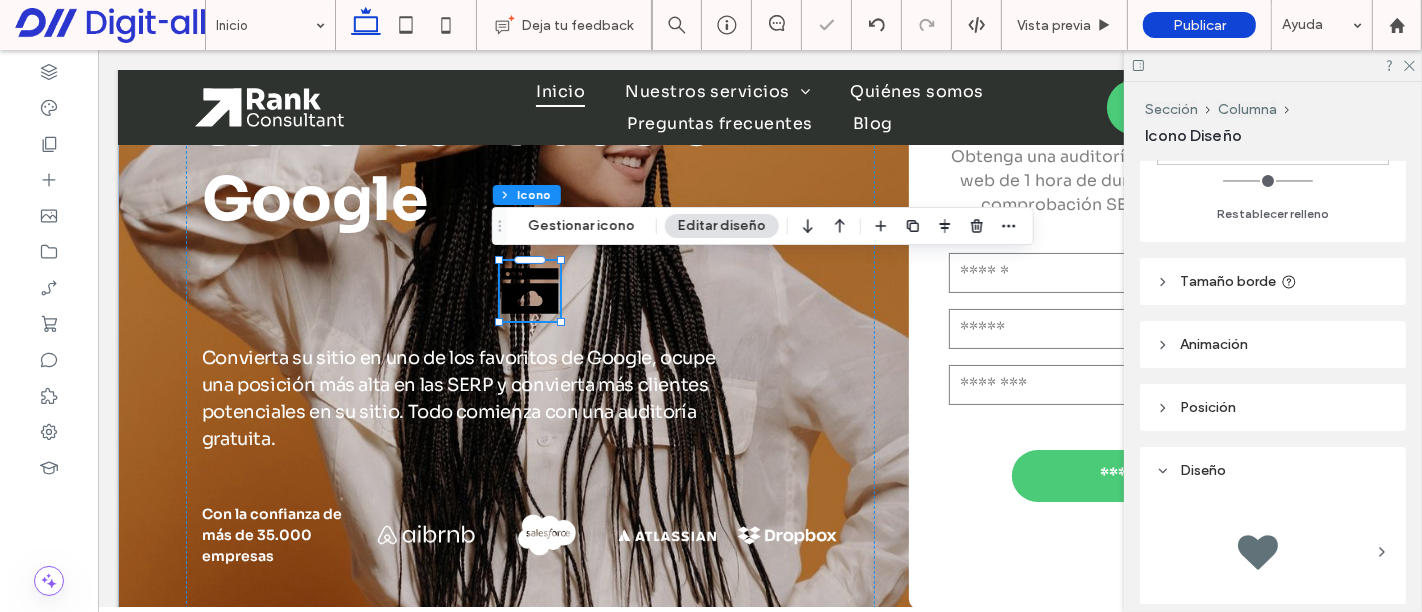 scroll, scrollTop: 444, scrollLeft: 0, axis: vertical 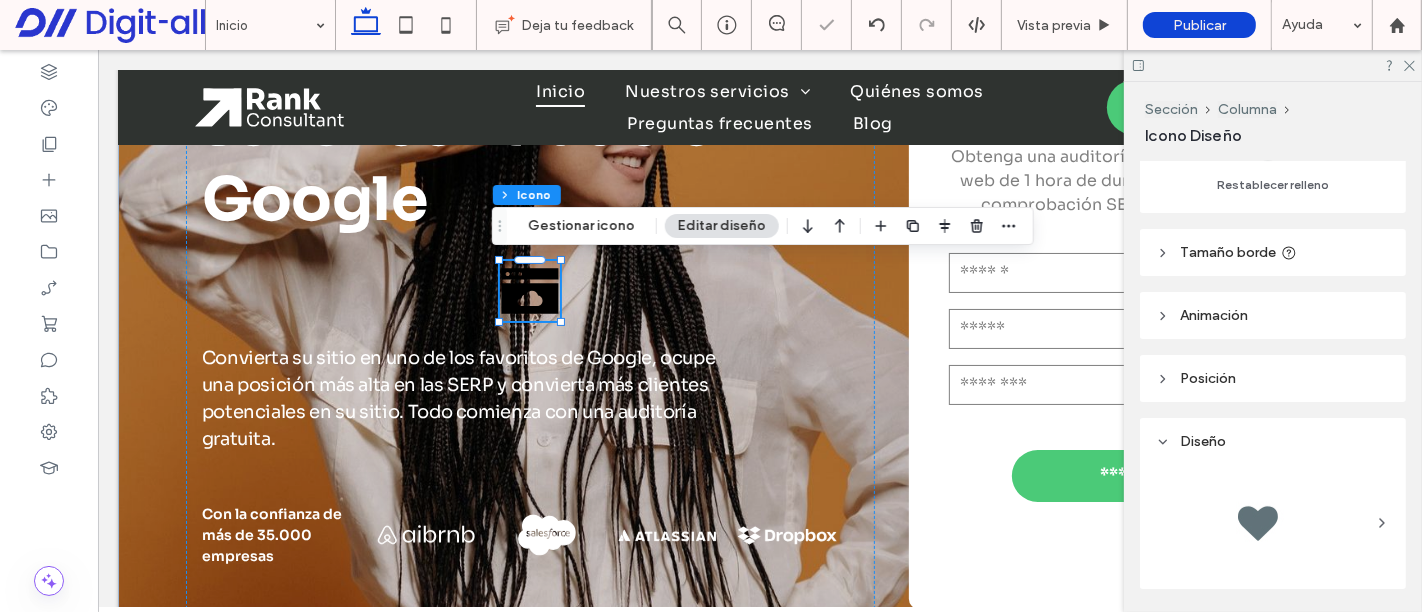 click on "Tamaño borde" at bounding box center (1228, 252) 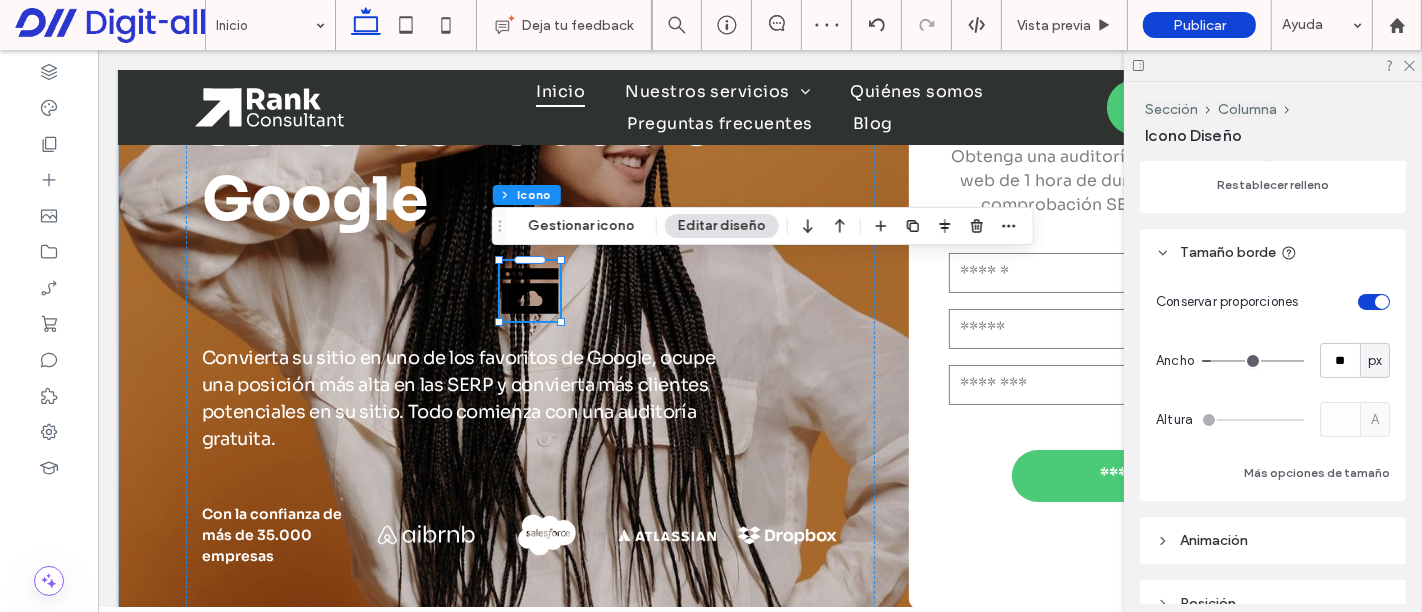 type on "**" 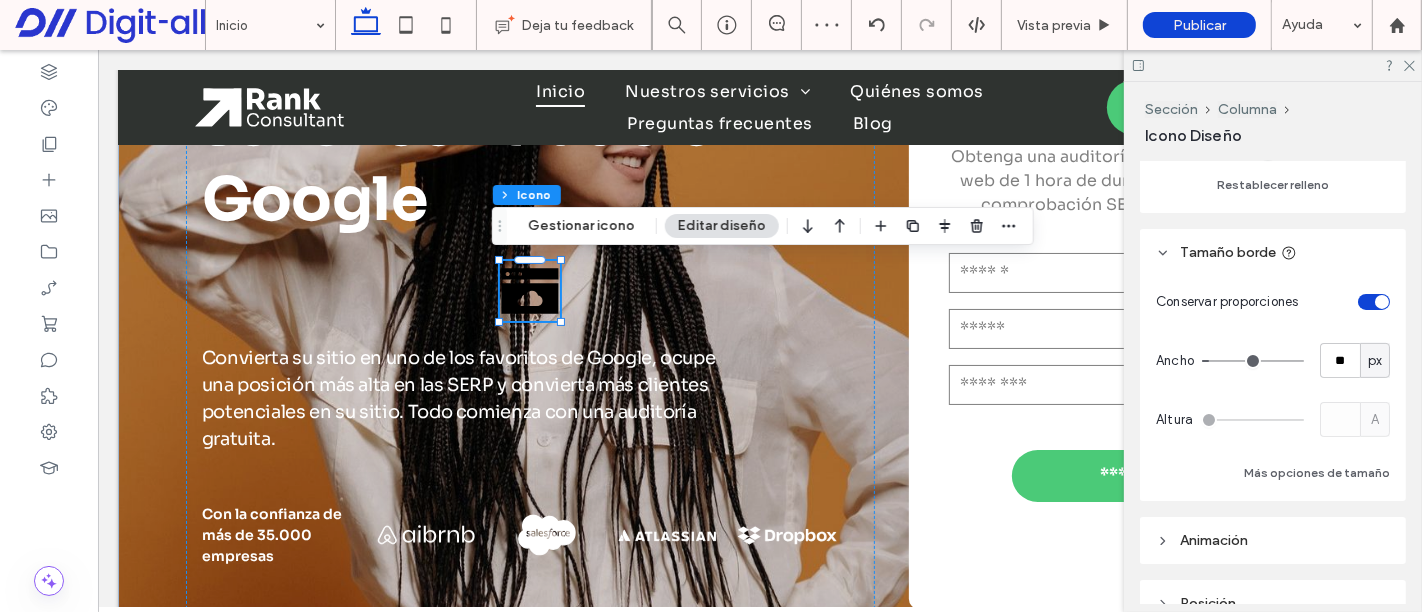 type on "**" 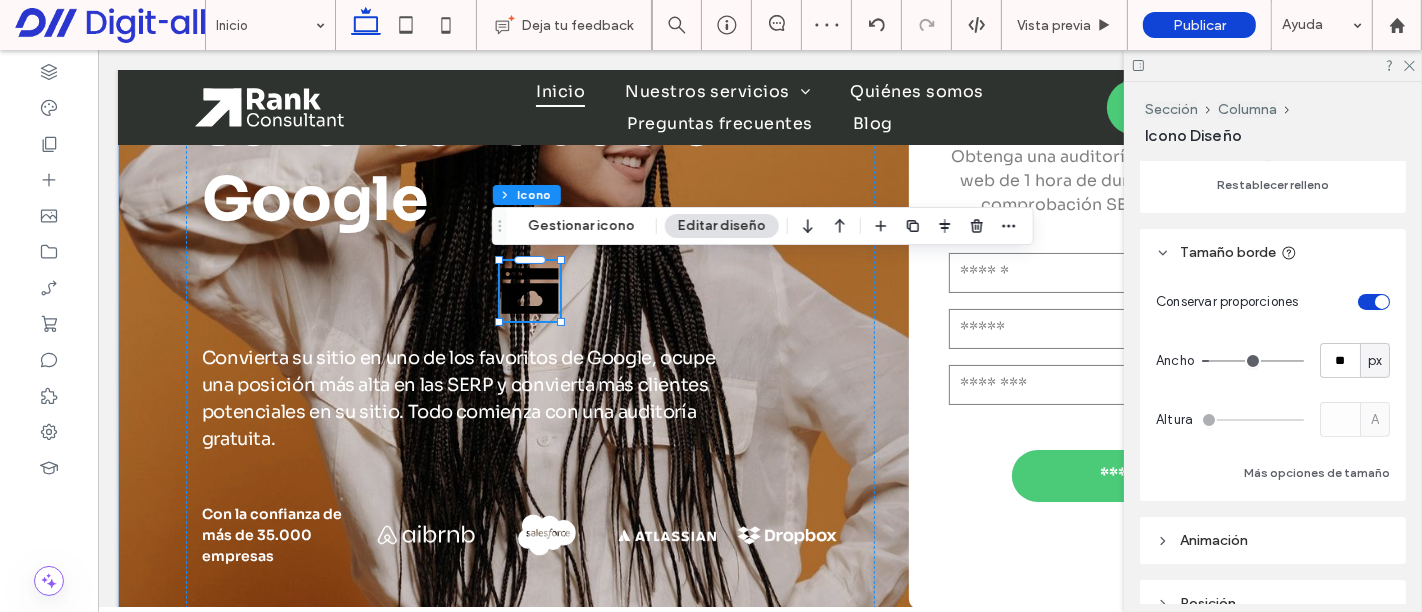 type on "**" 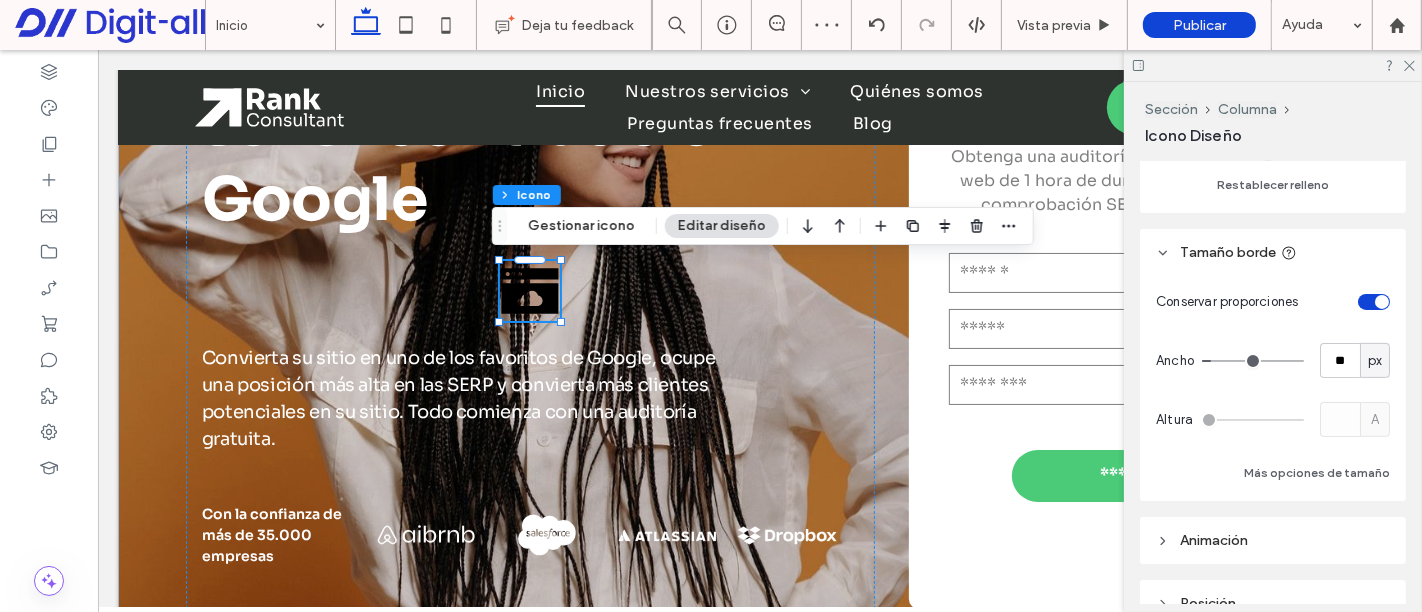 type on "**" 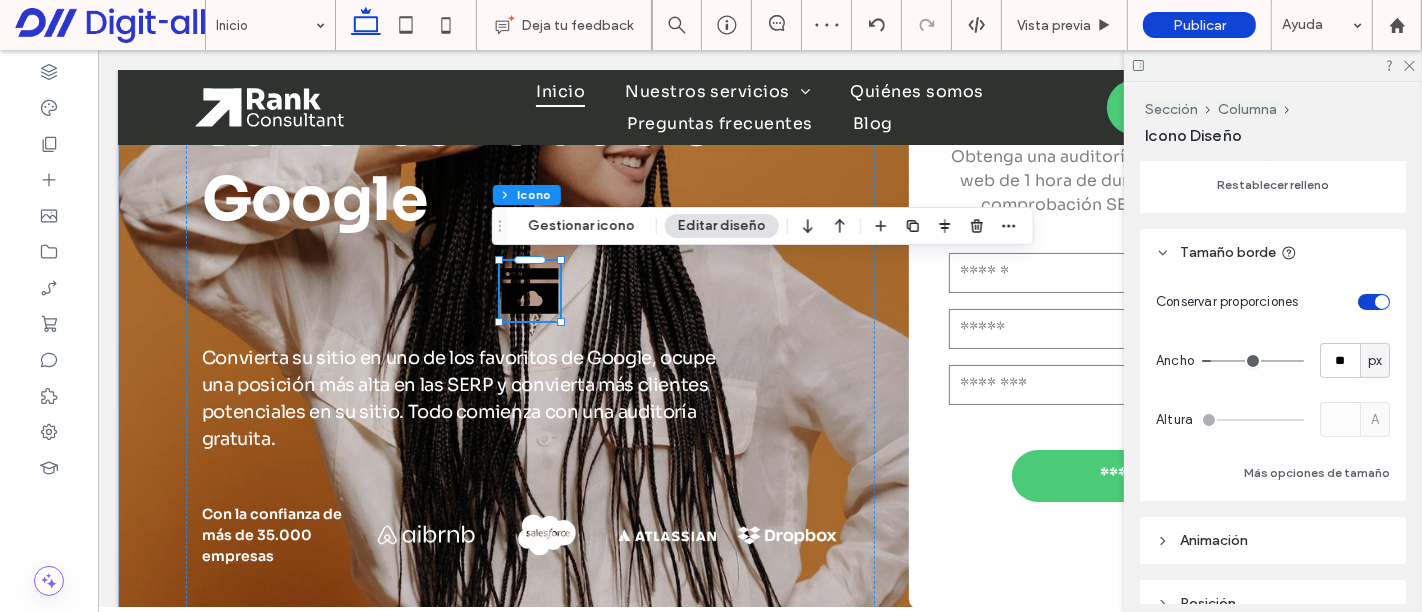 type on "**" 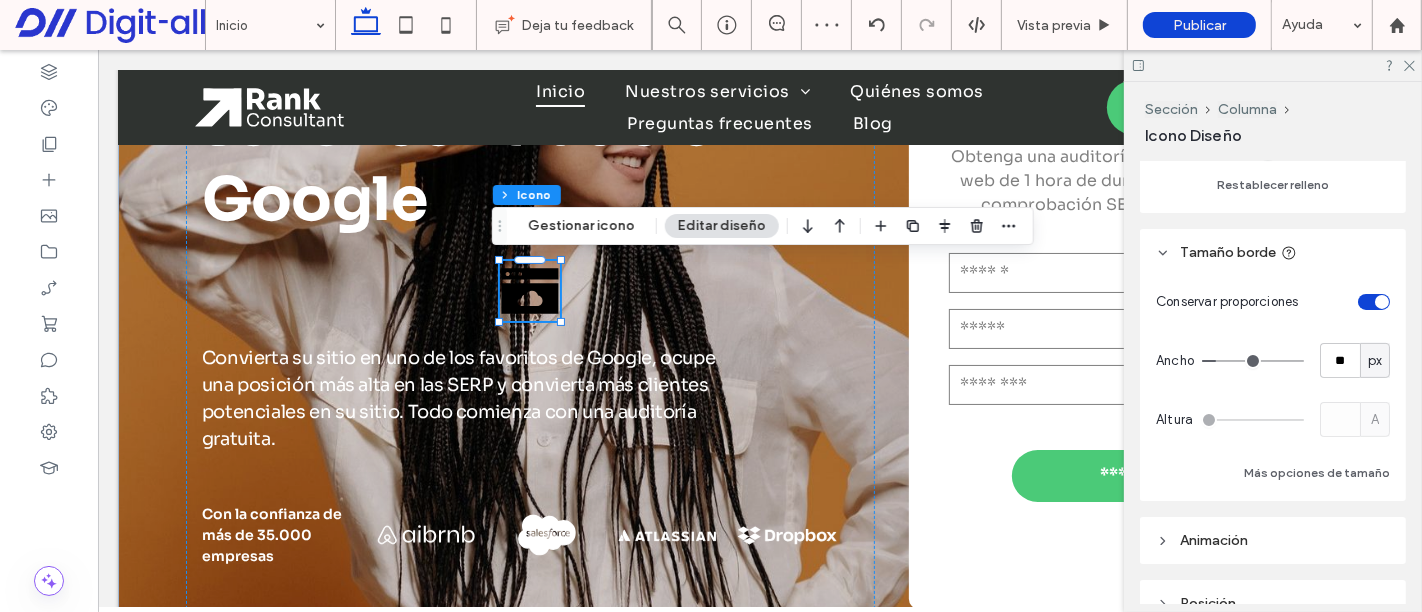 type on "**" 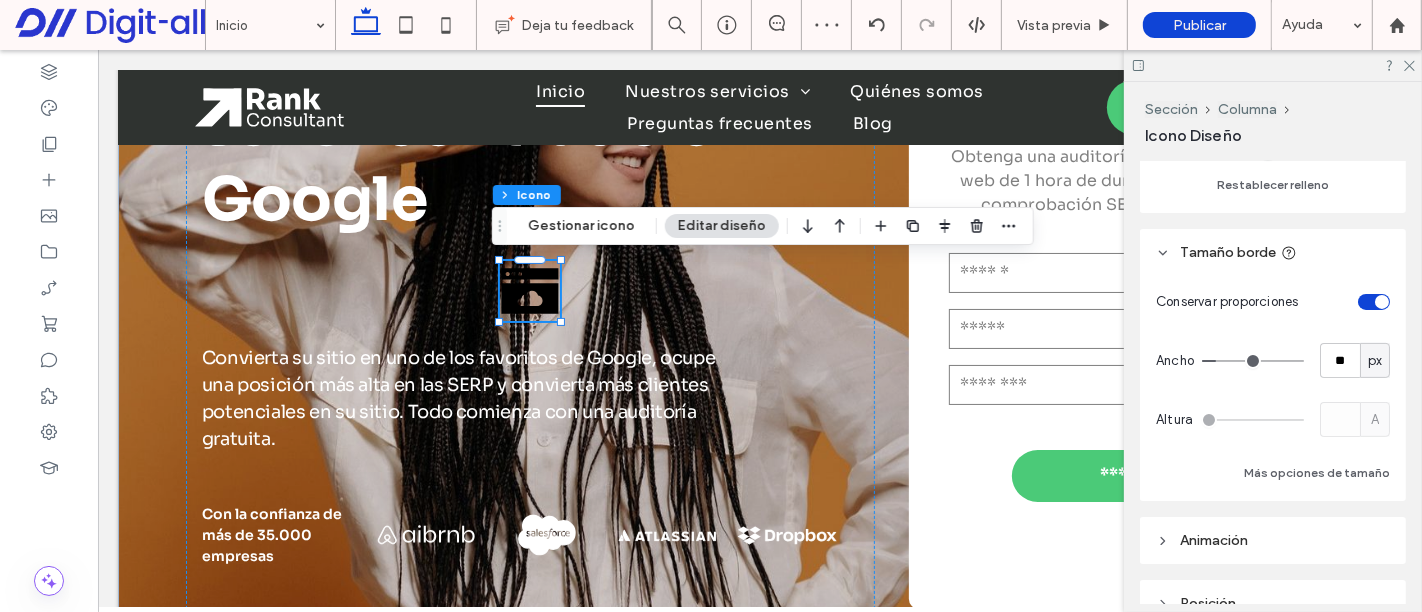 type on "**" 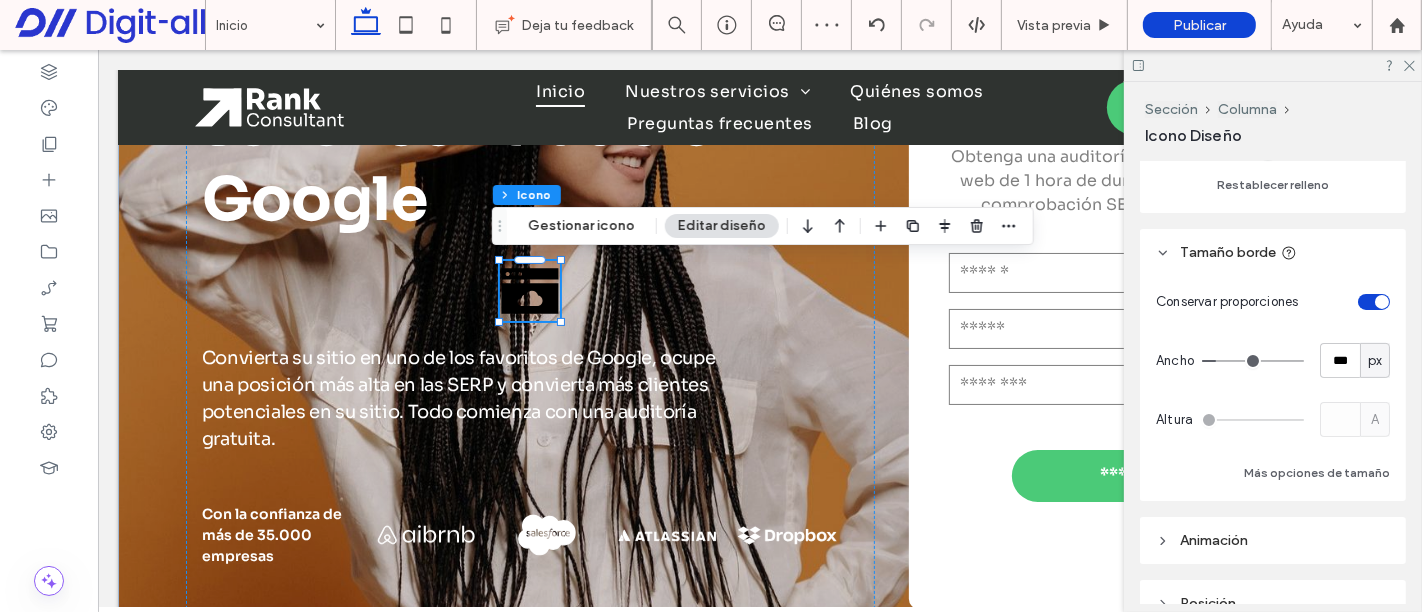 type on "***" 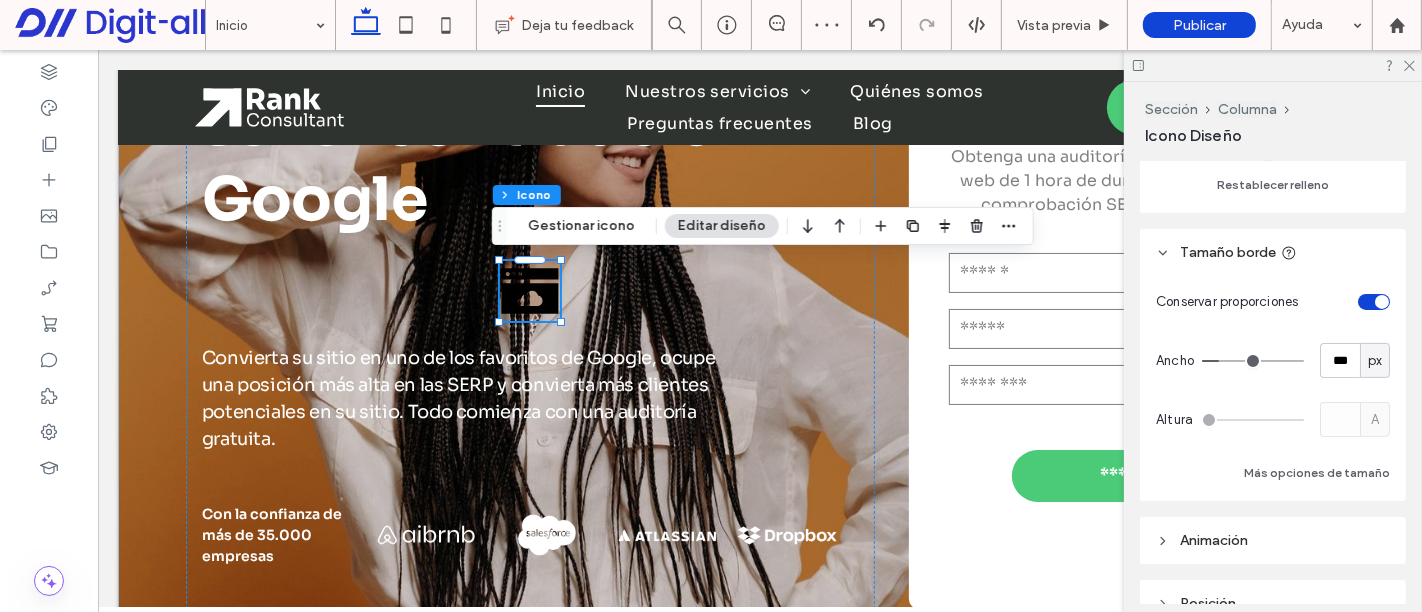 type on "***" 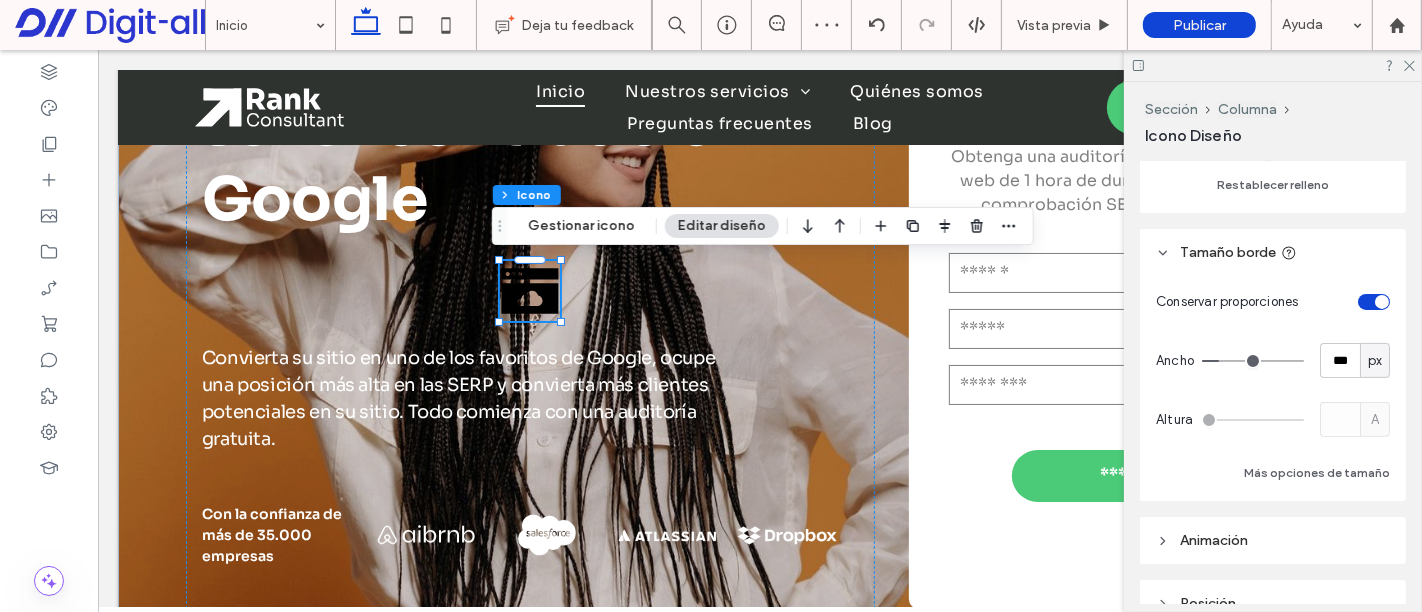 click at bounding box center [1253, 361] 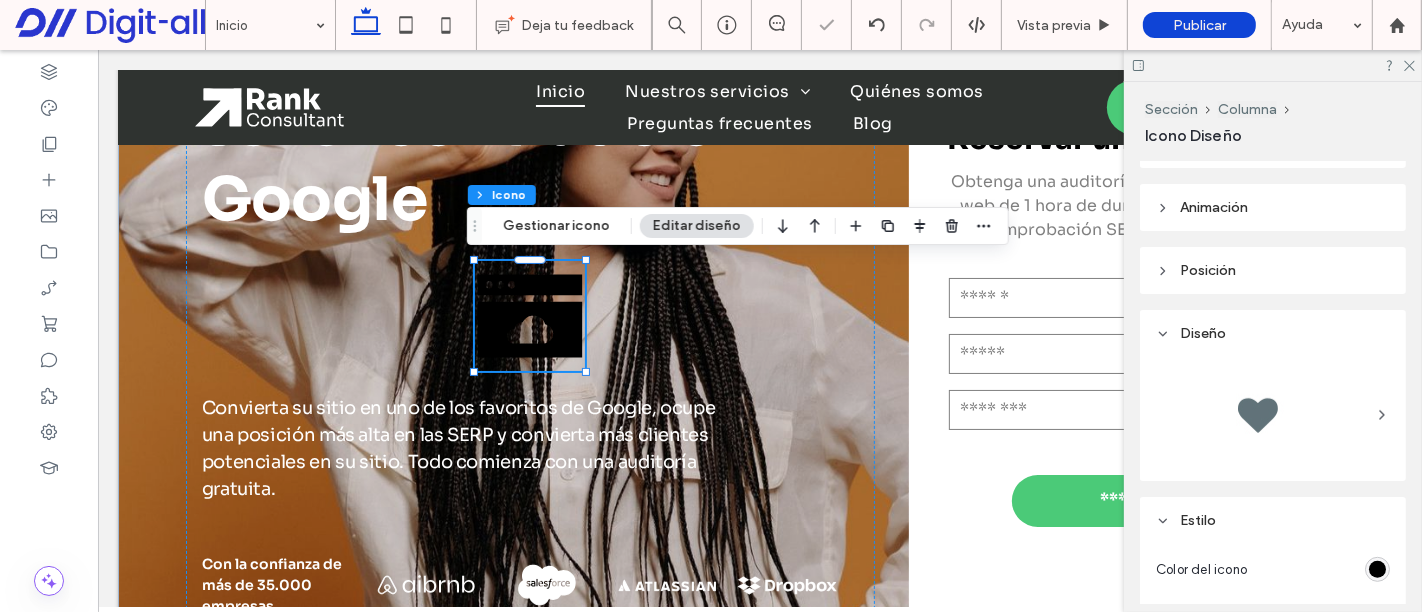 scroll, scrollTop: 888, scrollLeft: 0, axis: vertical 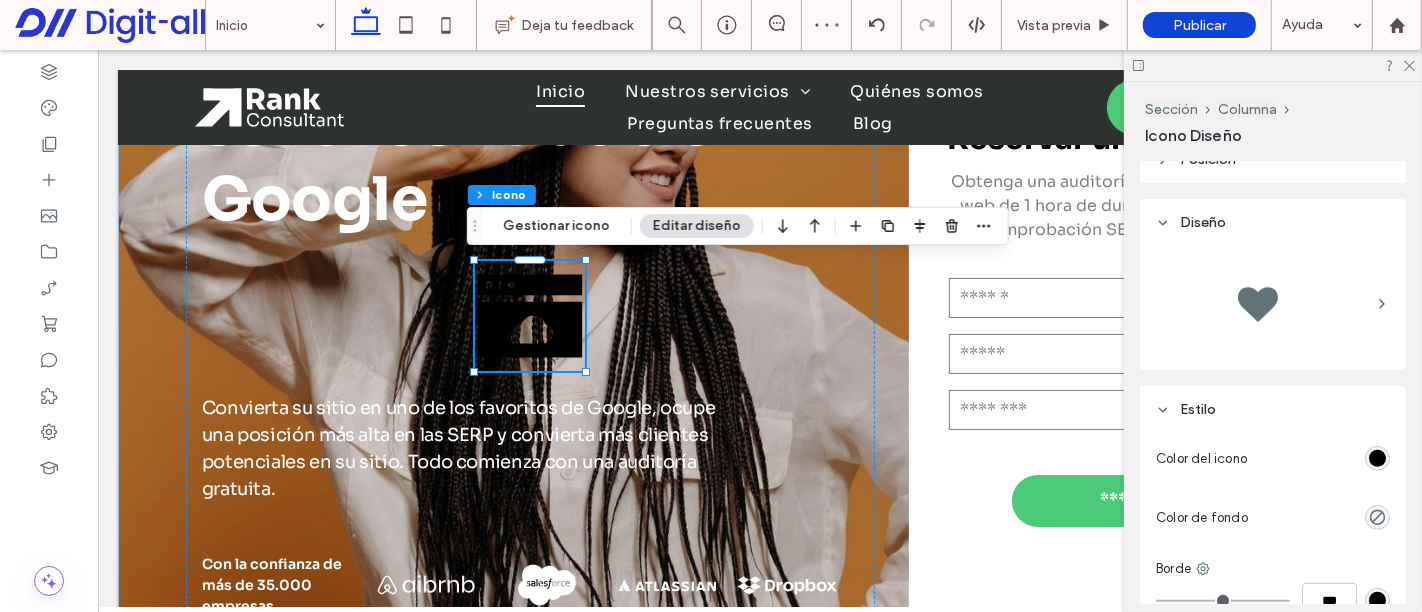 click at bounding box center (1273, 304) 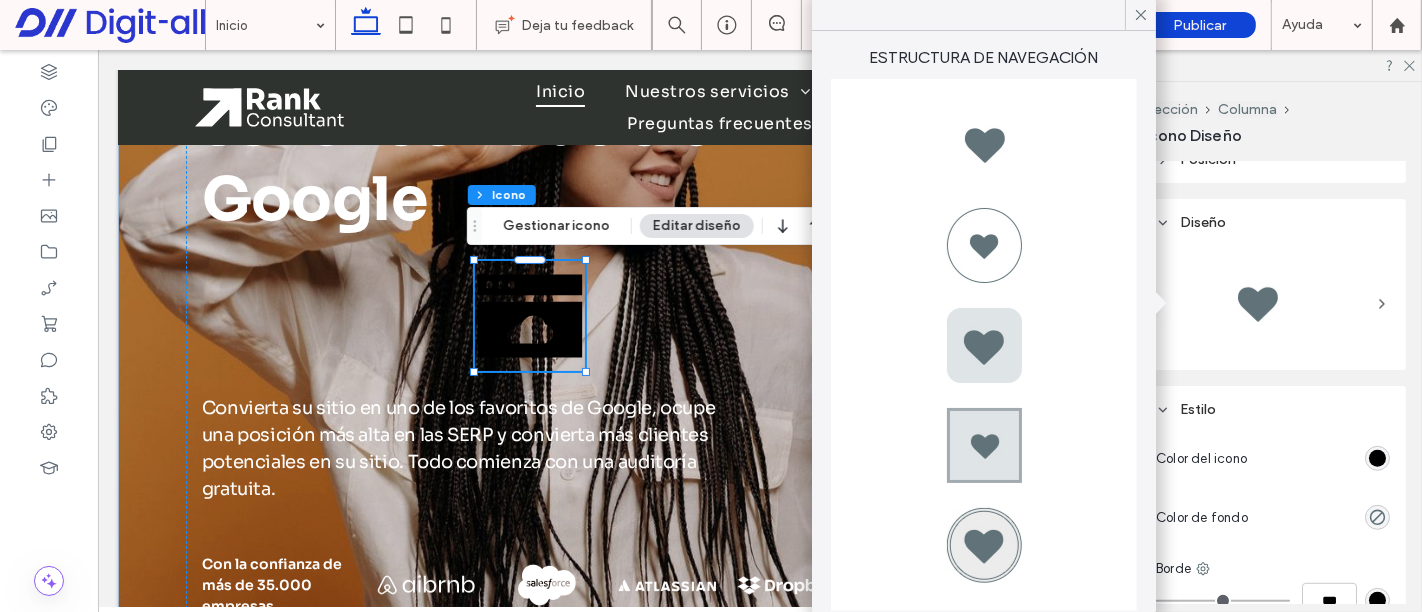click at bounding box center (984, 245) 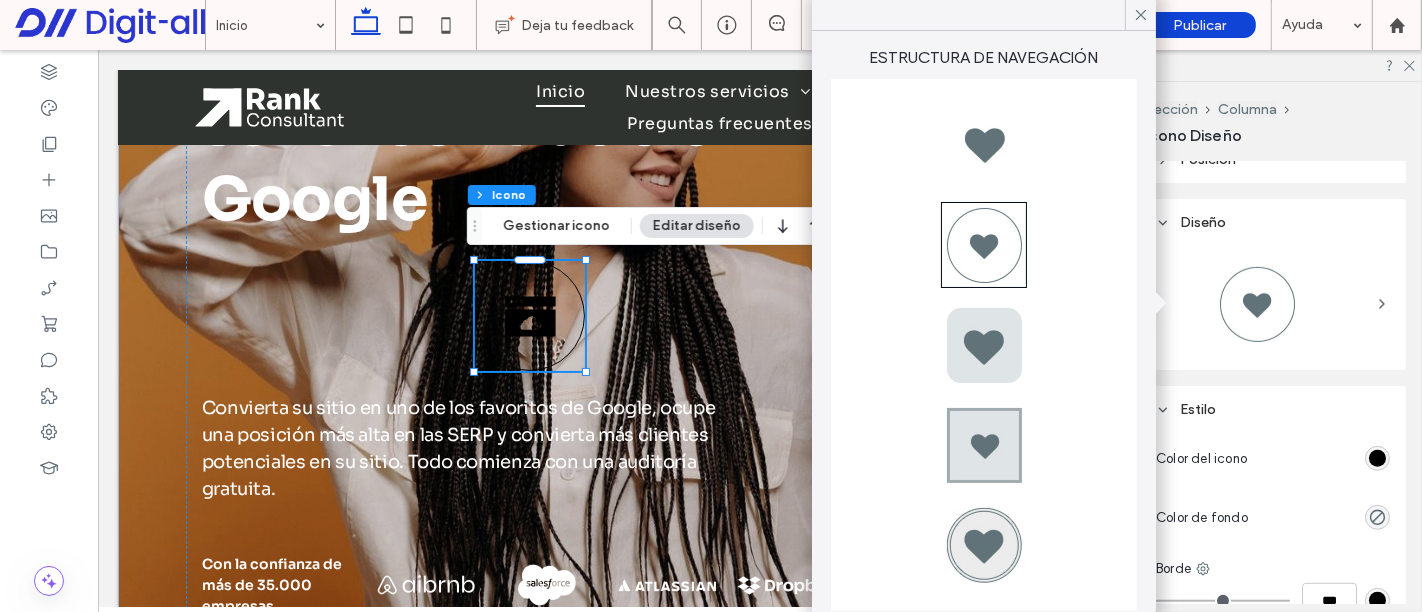 type on "*" 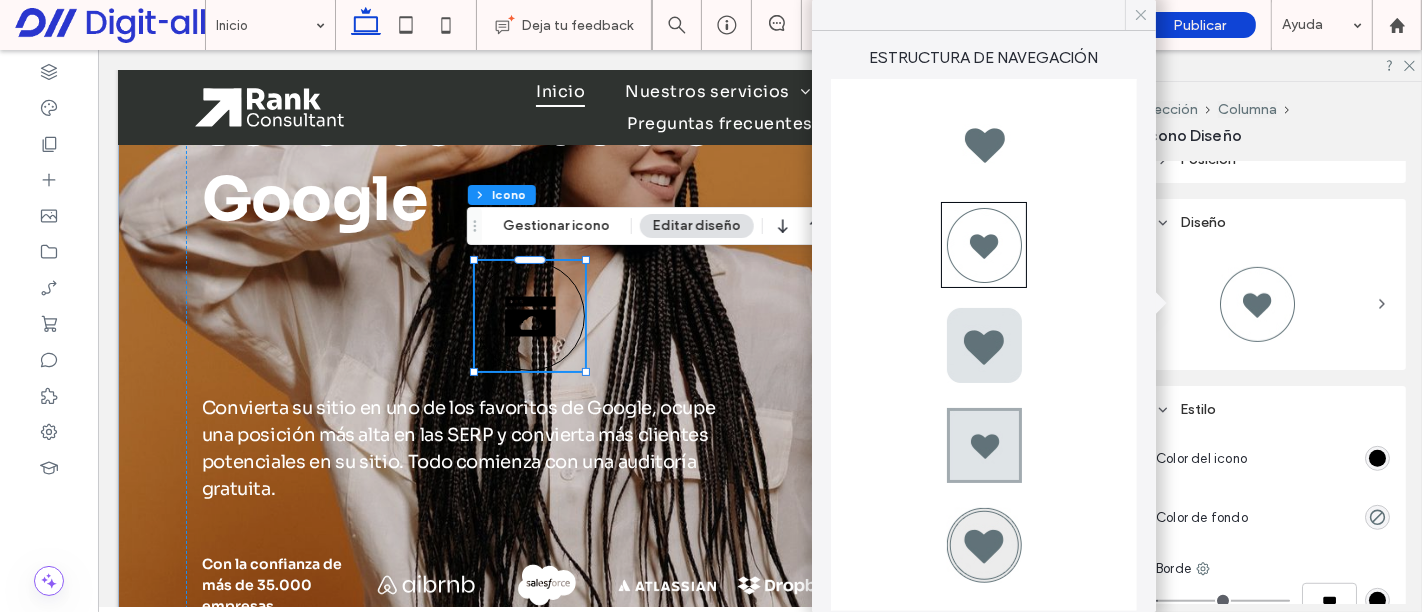 click 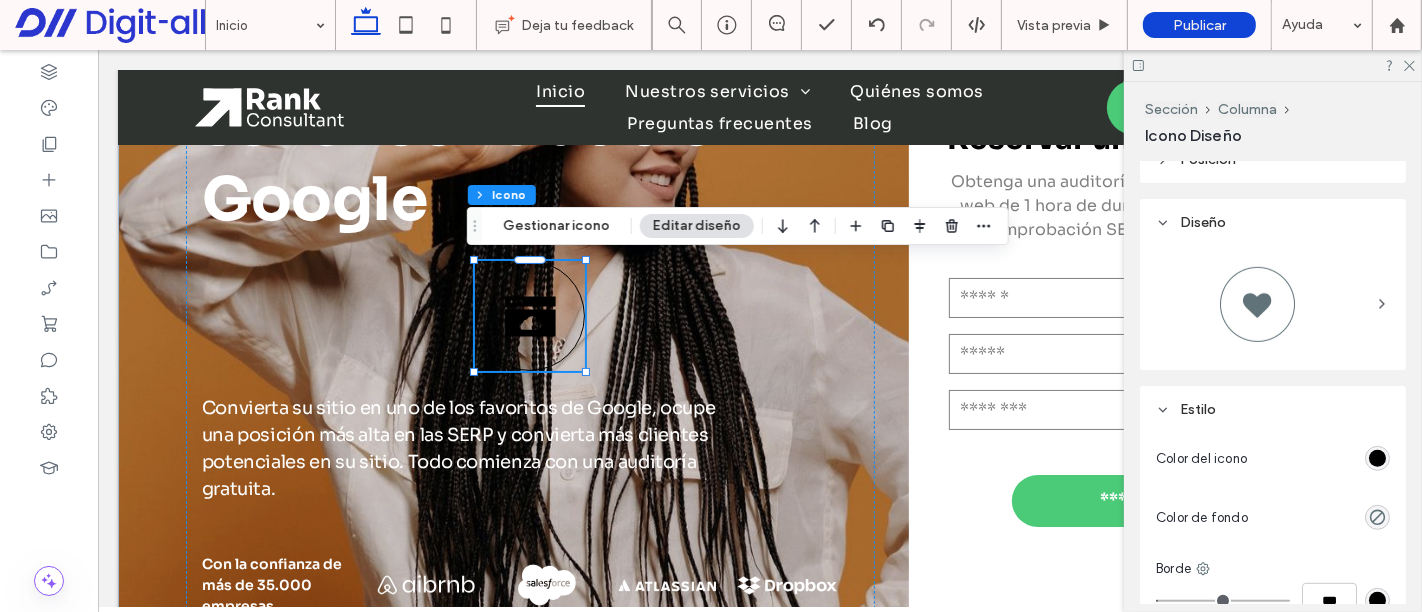click at bounding box center [1377, 458] 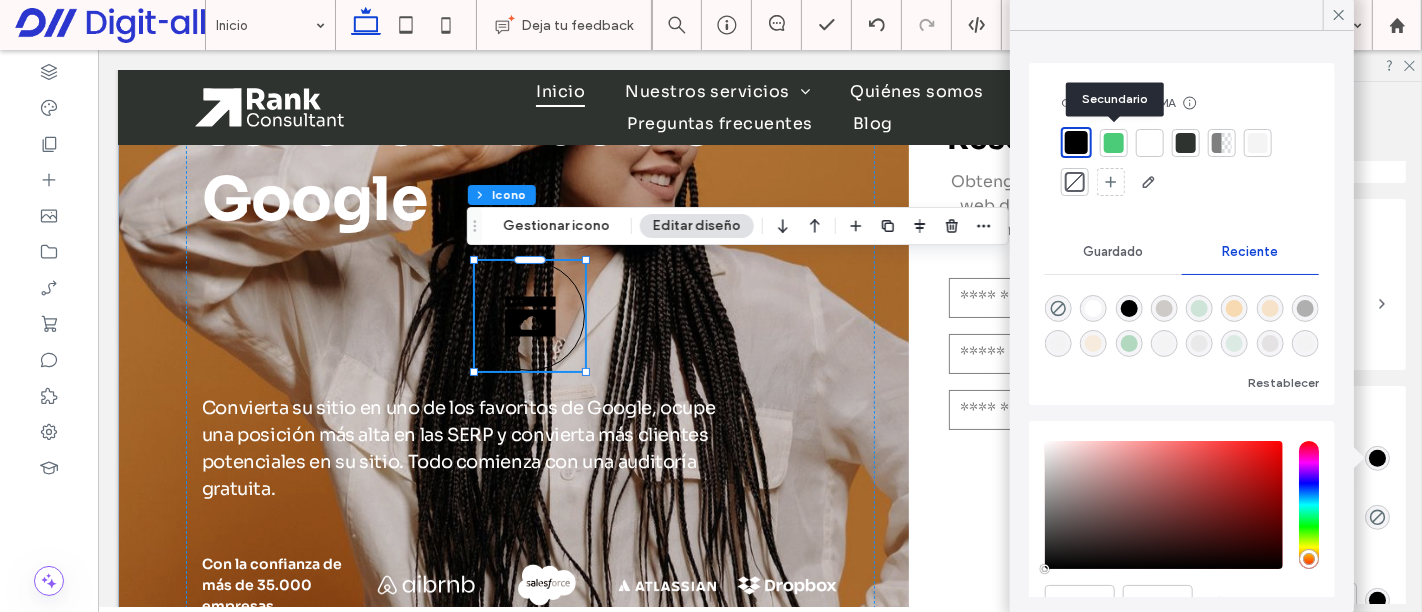 click at bounding box center [1114, 143] 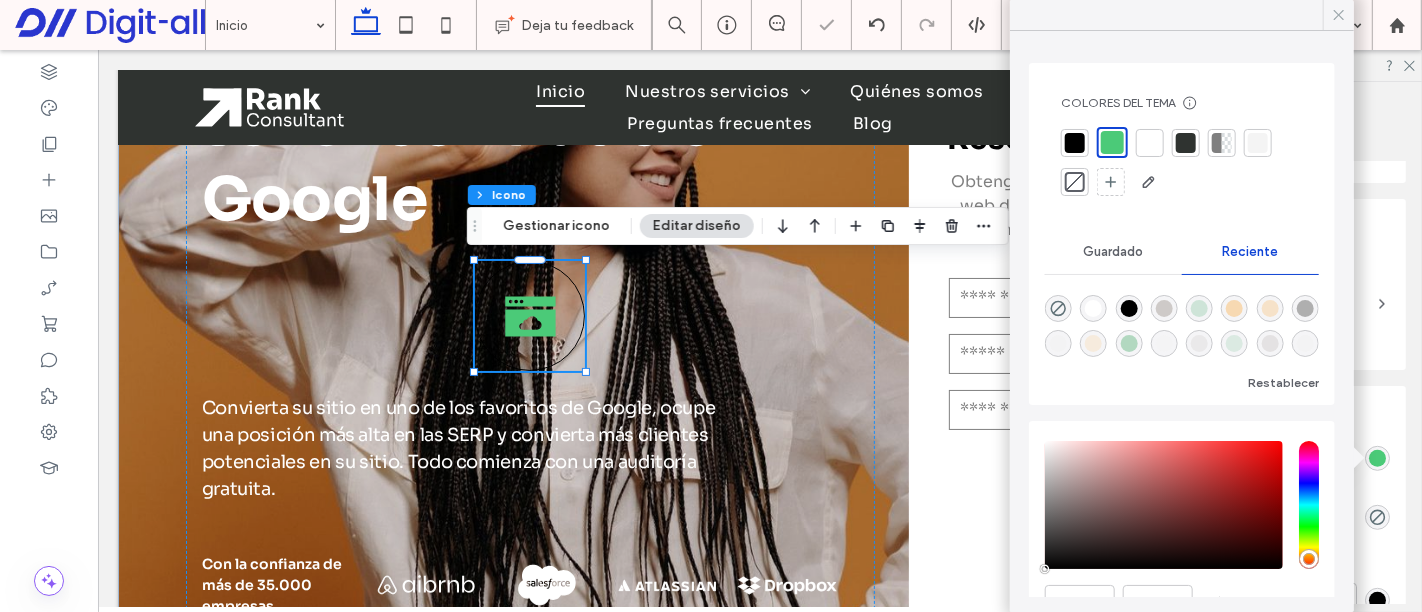 click 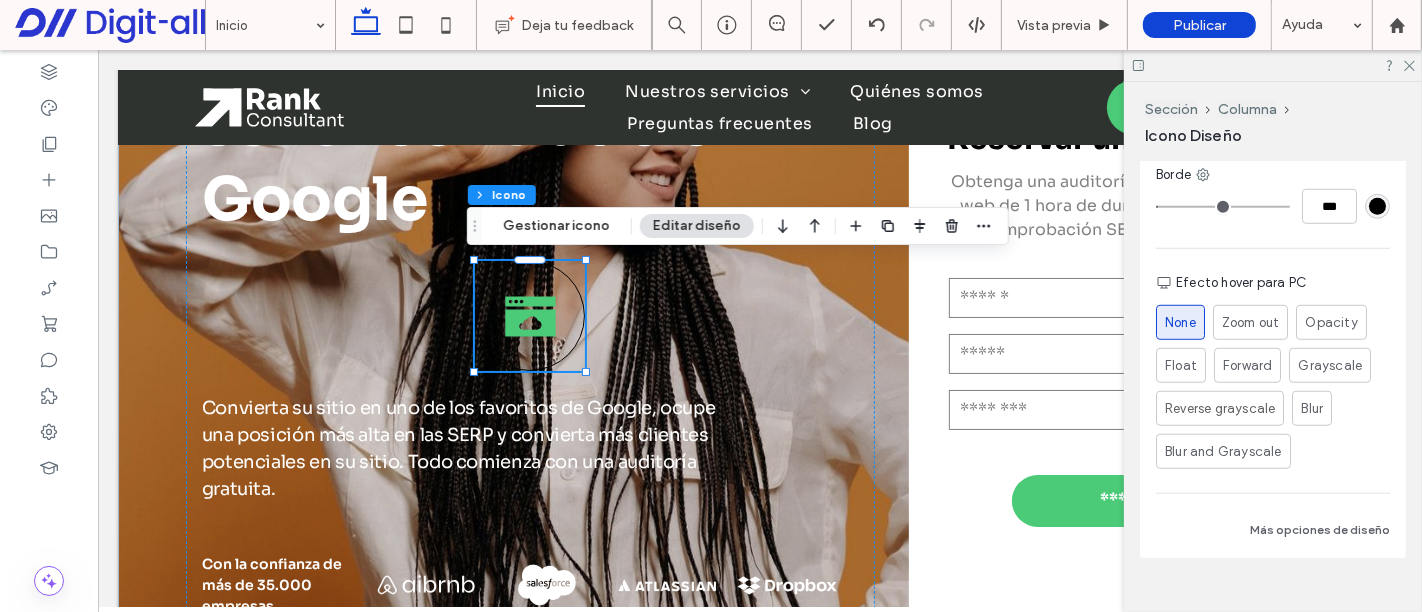 scroll, scrollTop: 1314, scrollLeft: 0, axis: vertical 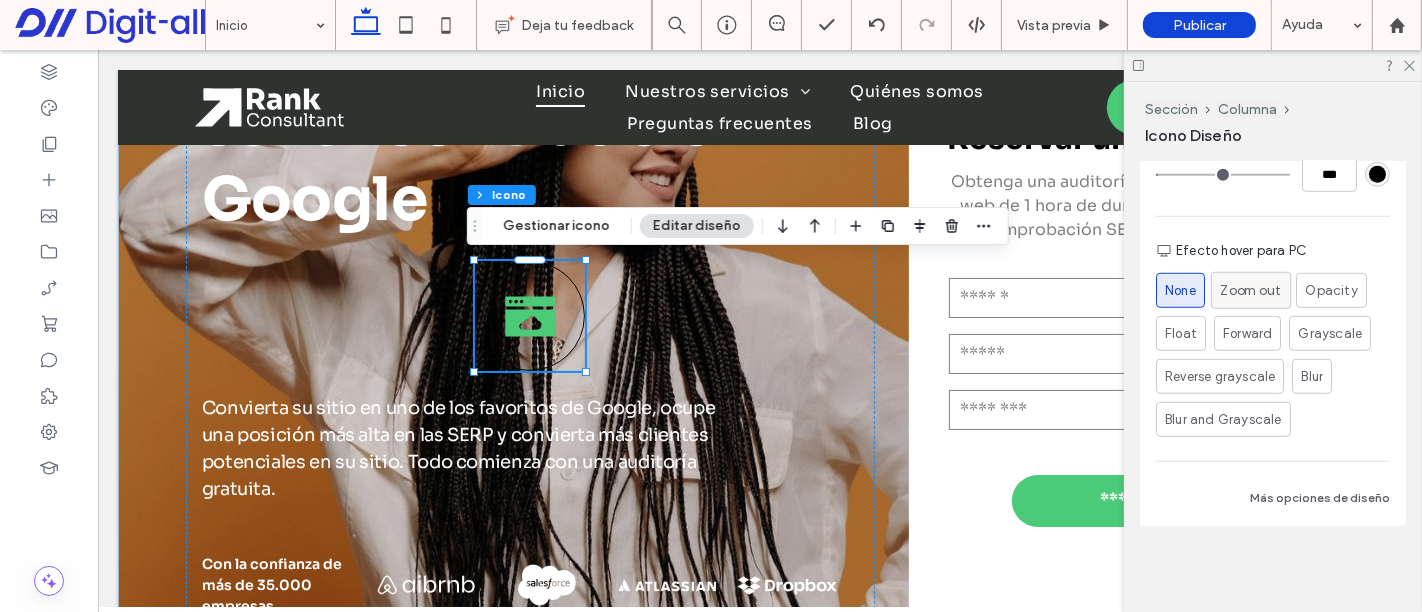 click on "Zoom out" at bounding box center [1250, 290] 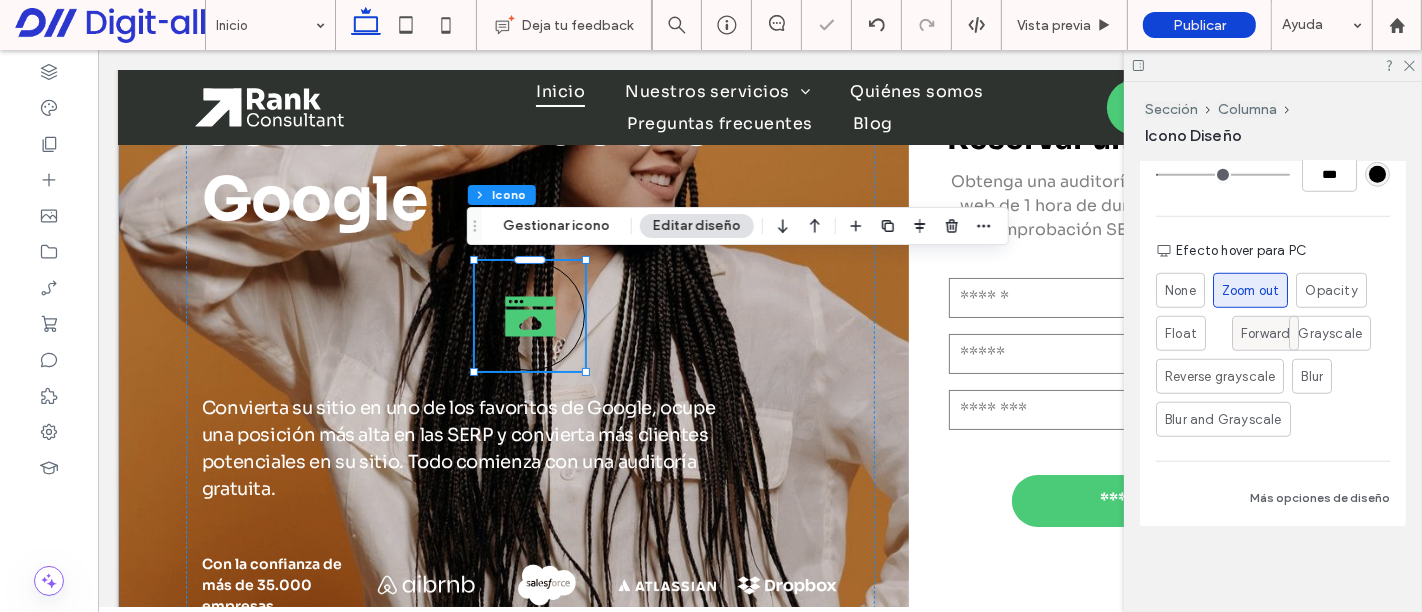click on "Forward" at bounding box center (1265, 334) 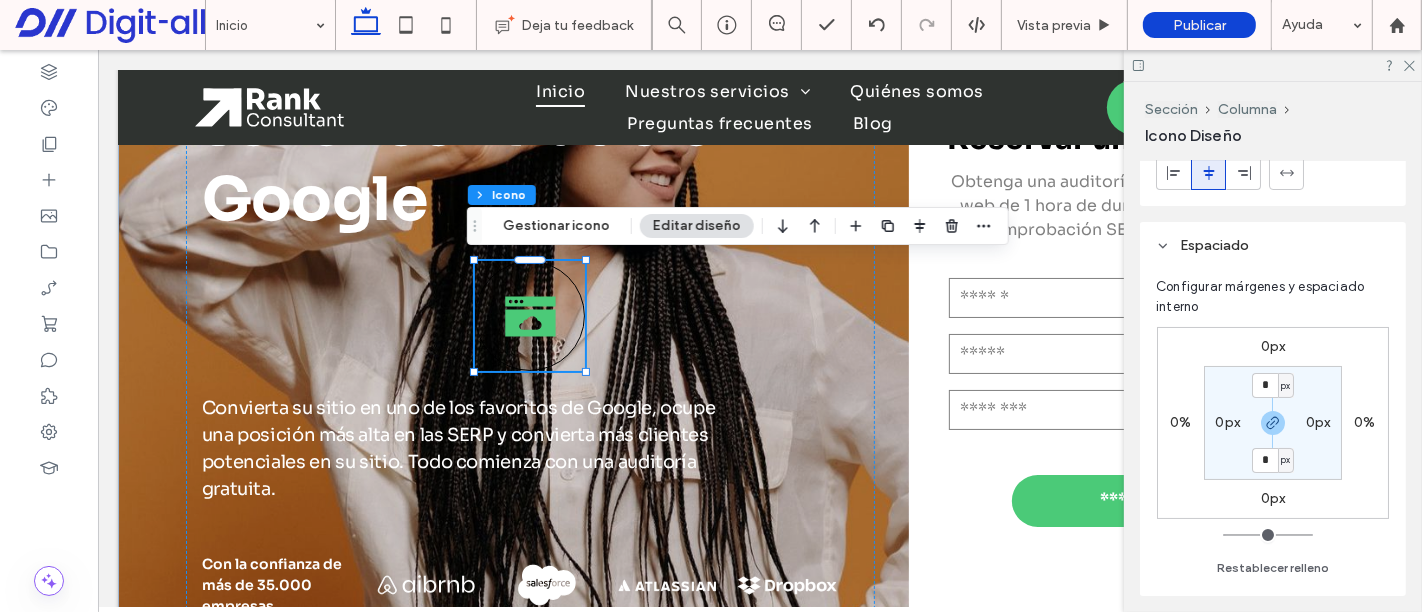 scroll, scrollTop: 0, scrollLeft: 0, axis: both 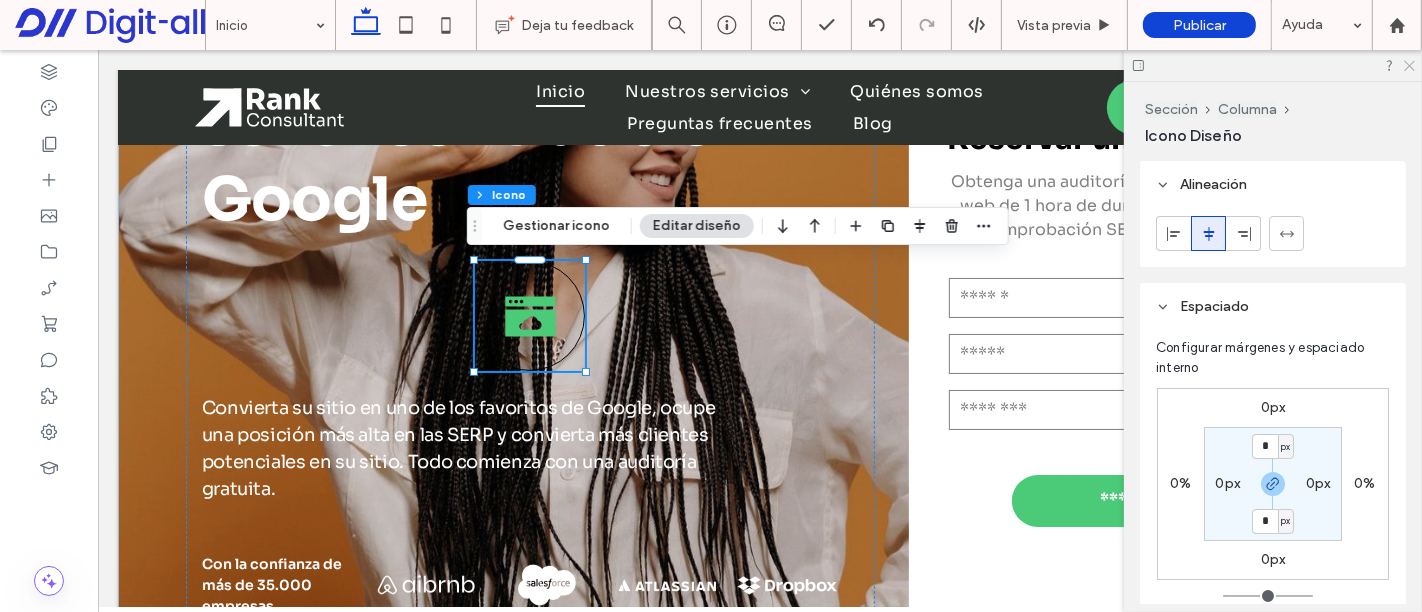click 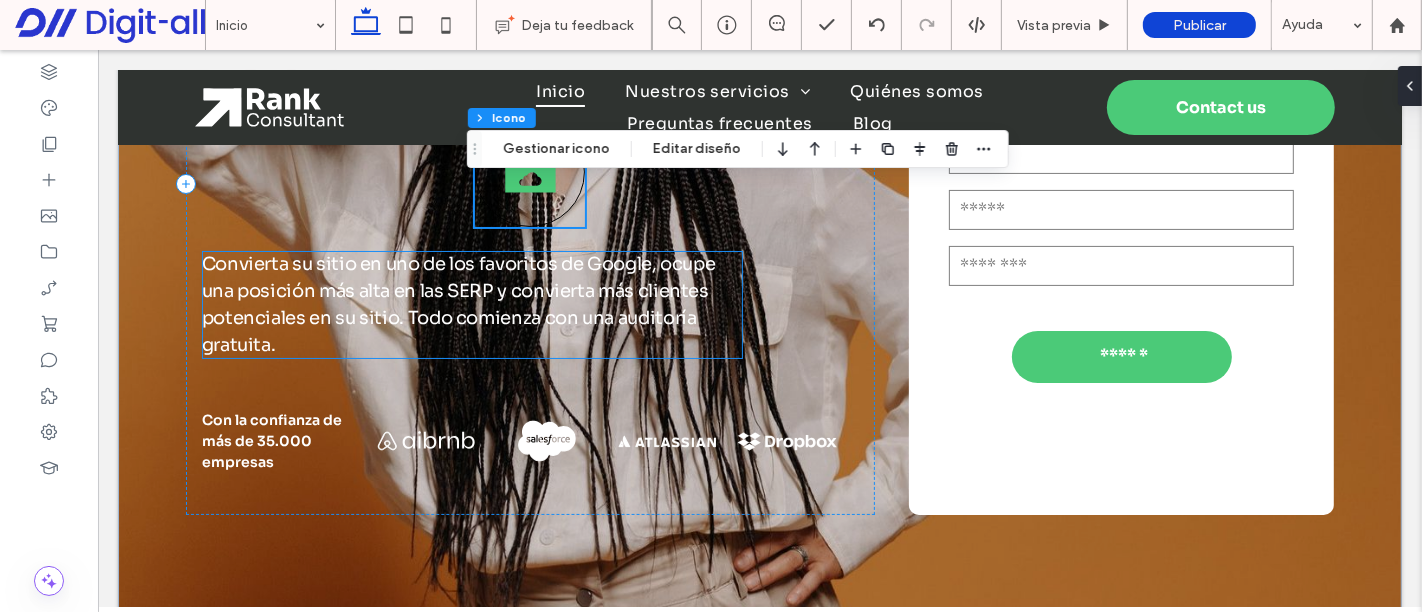 scroll, scrollTop: 339, scrollLeft: 0, axis: vertical 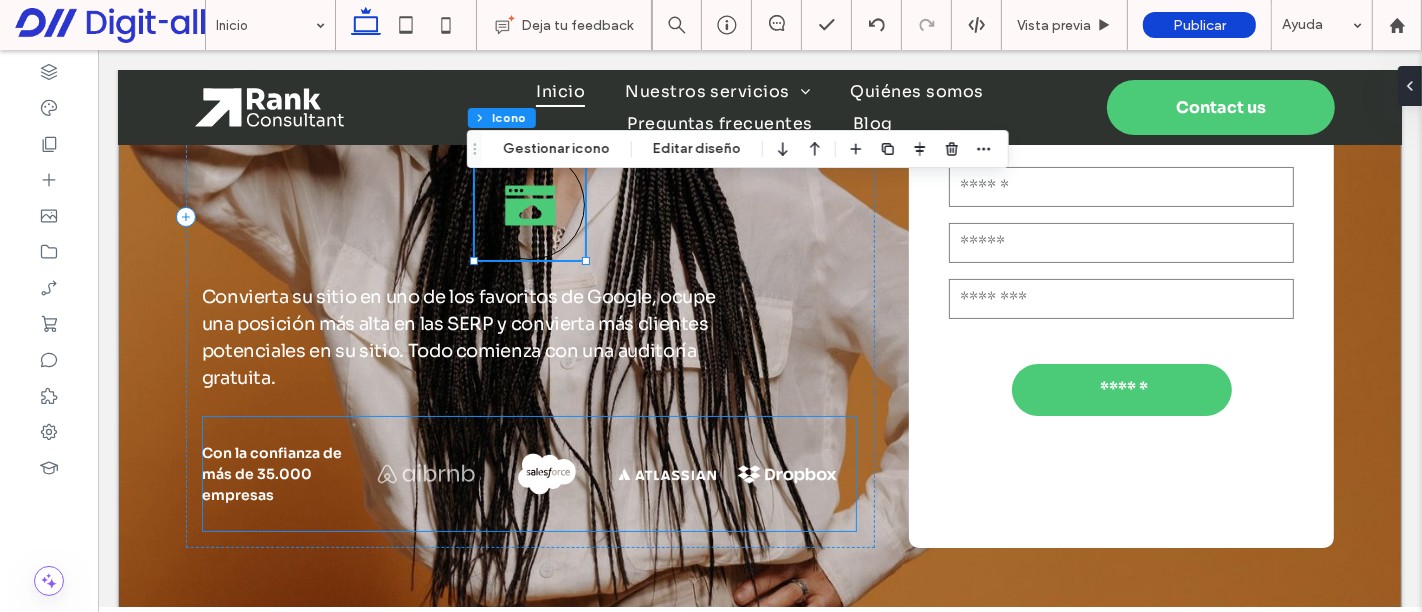 click at bounding box center [426, 474] 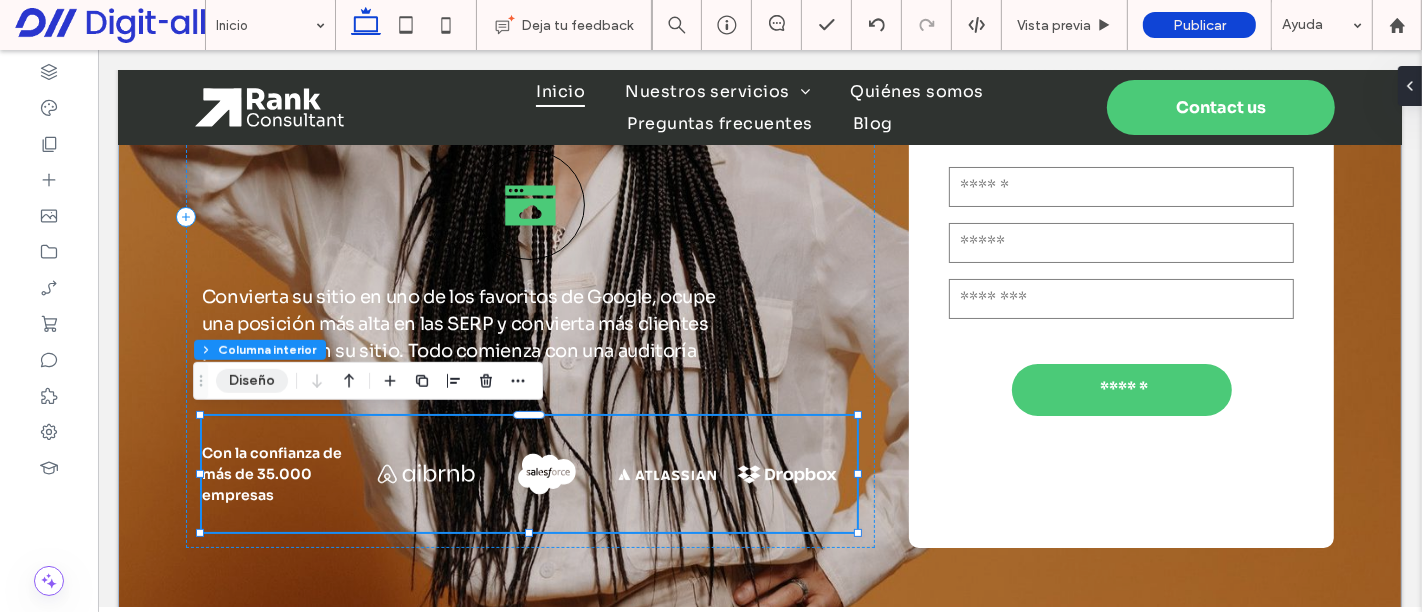 click on "Diseño" at bounding box center [252, 381] 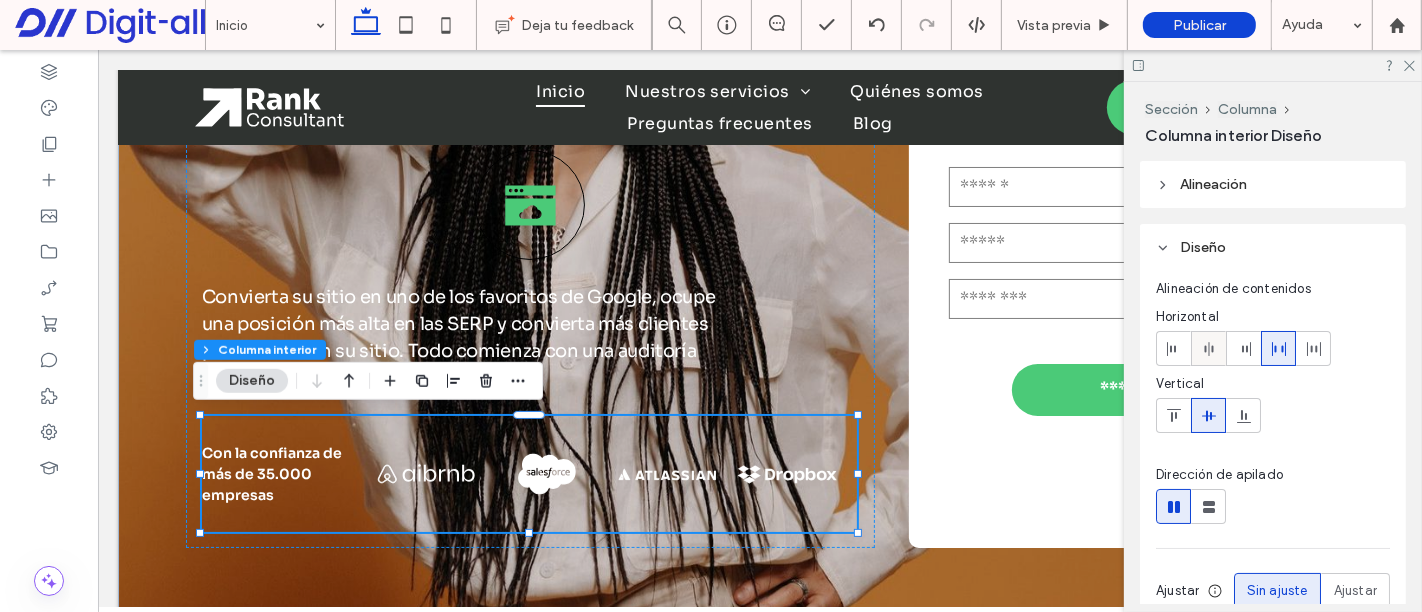 click 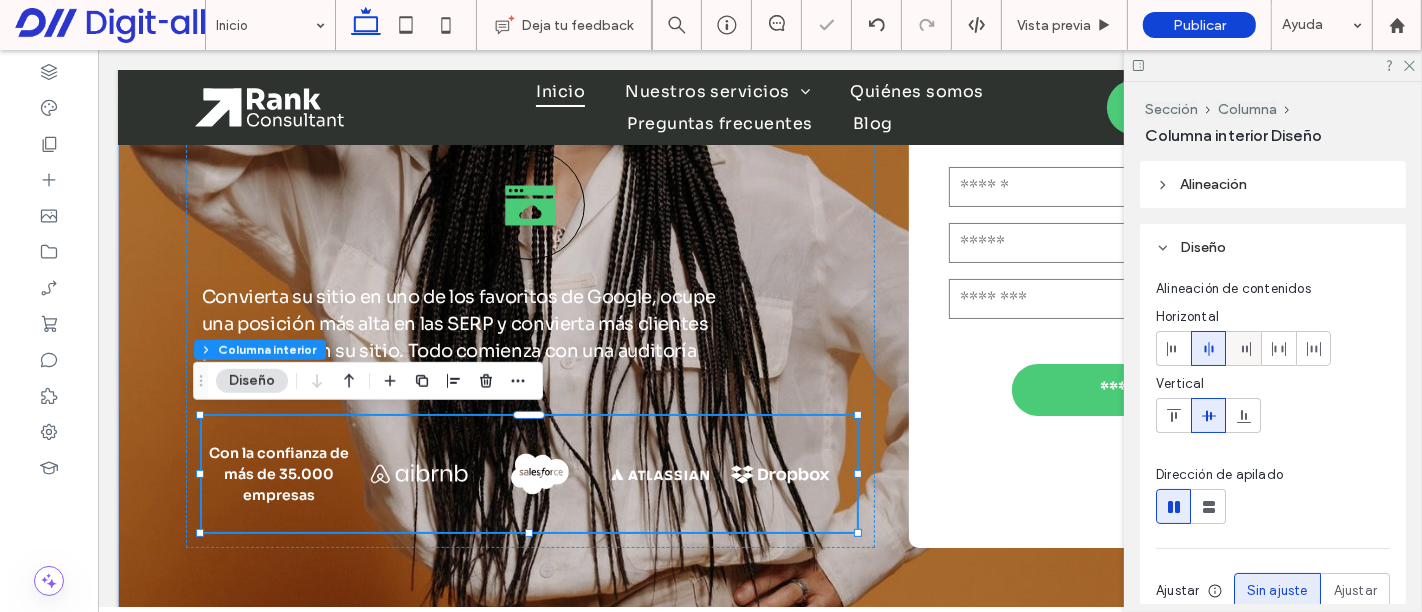 click 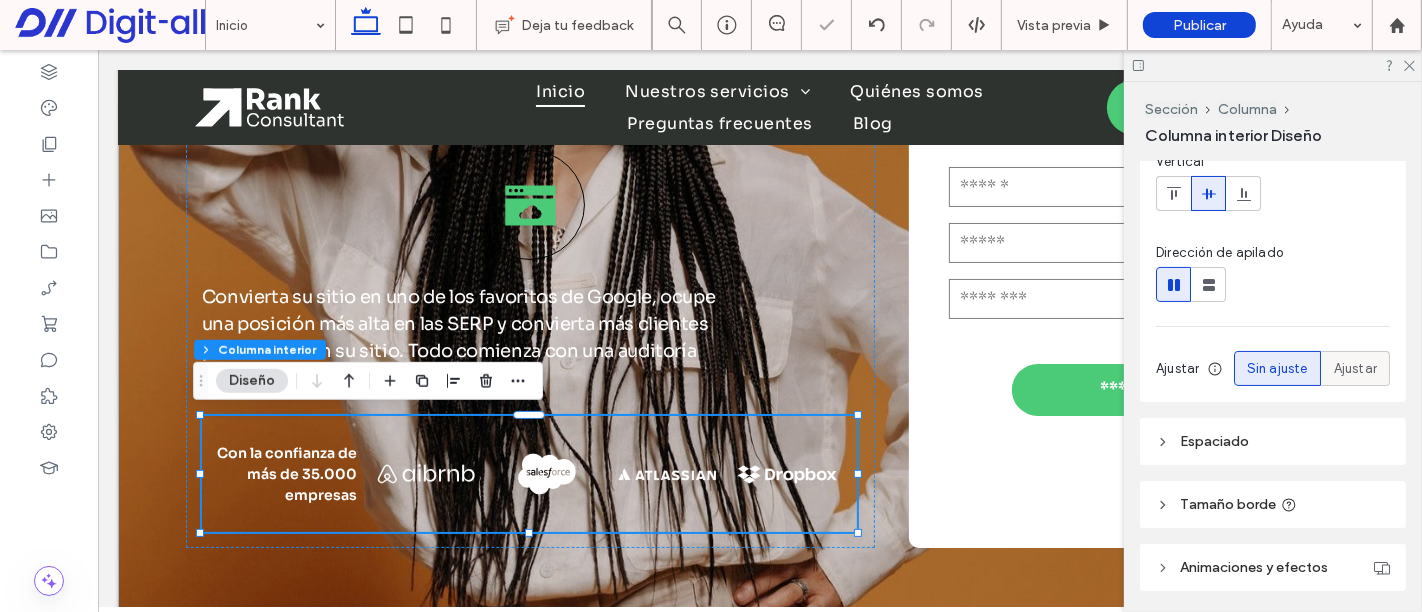 scroll, scrollTop: 444, scrollLeft: 0, axis: vertical 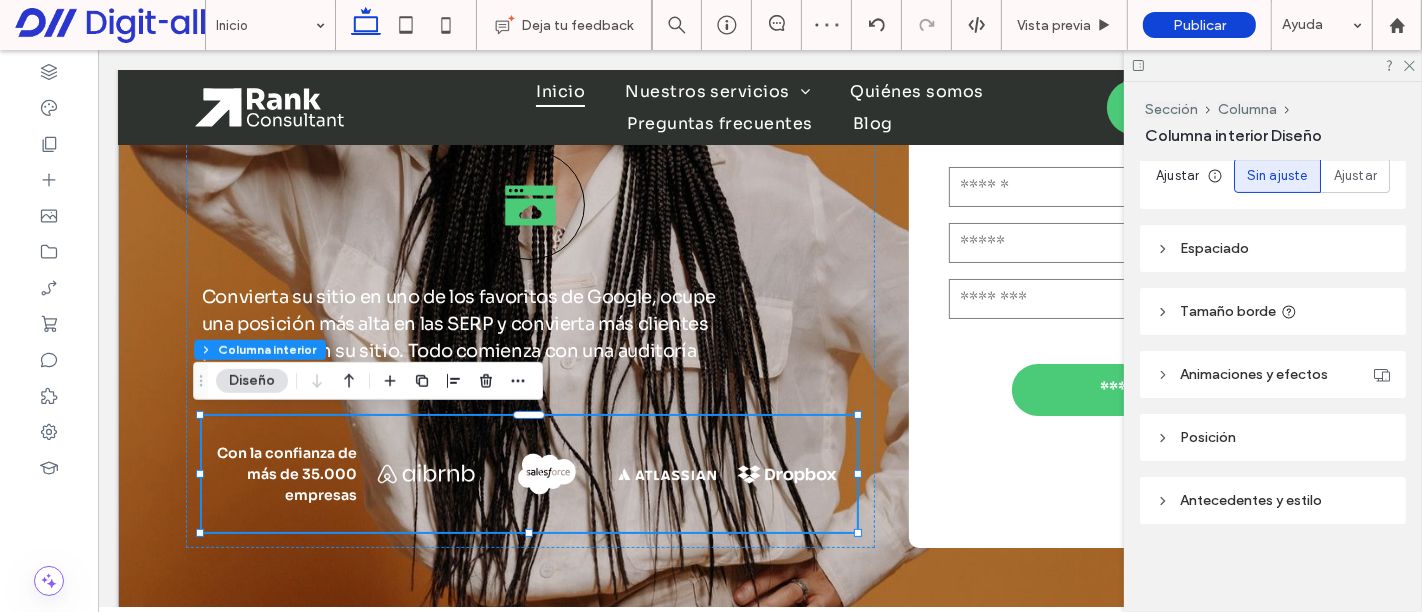 click on "Espaciado" at bounding box center (1214, 248) 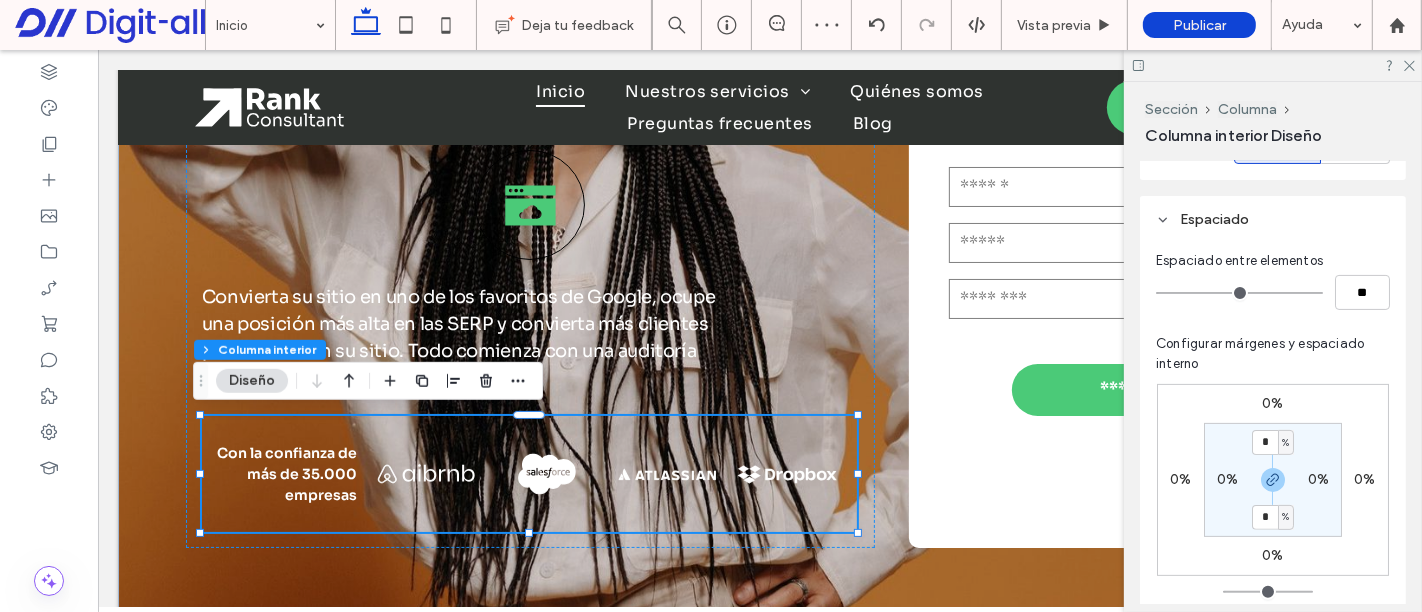 type on "**" 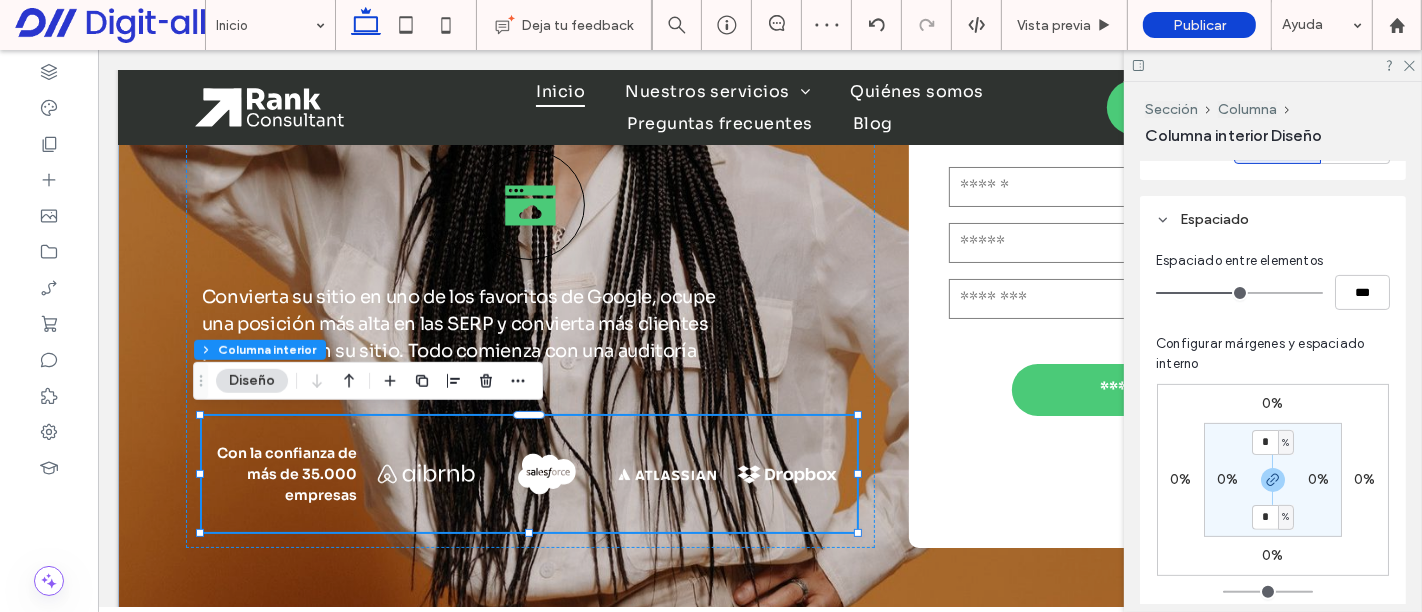 click at bounding box center (1239, 293) 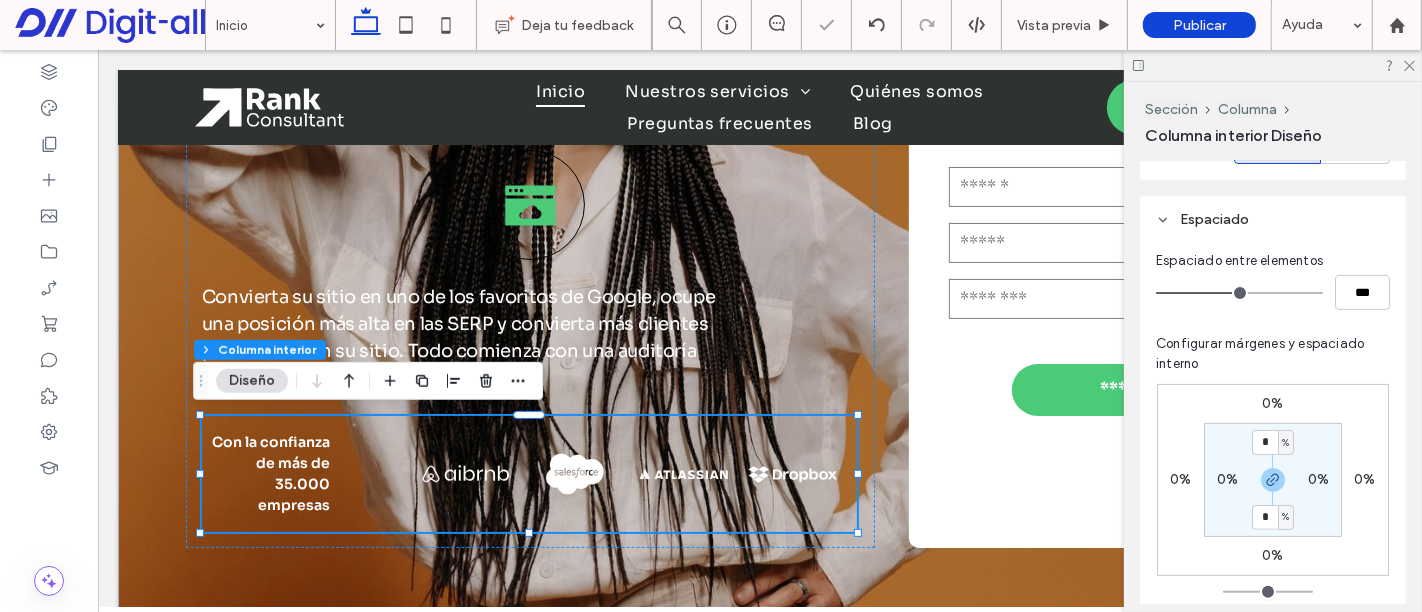 type on "**" 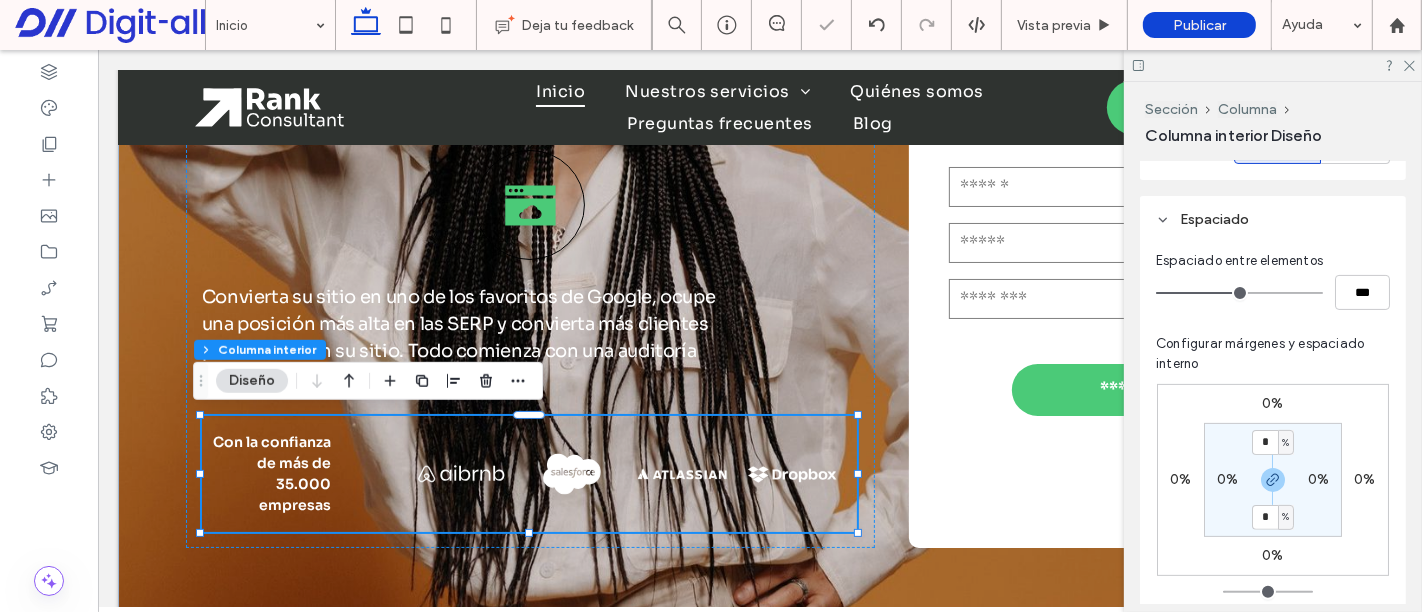 click at bounding box center [1239, 293] 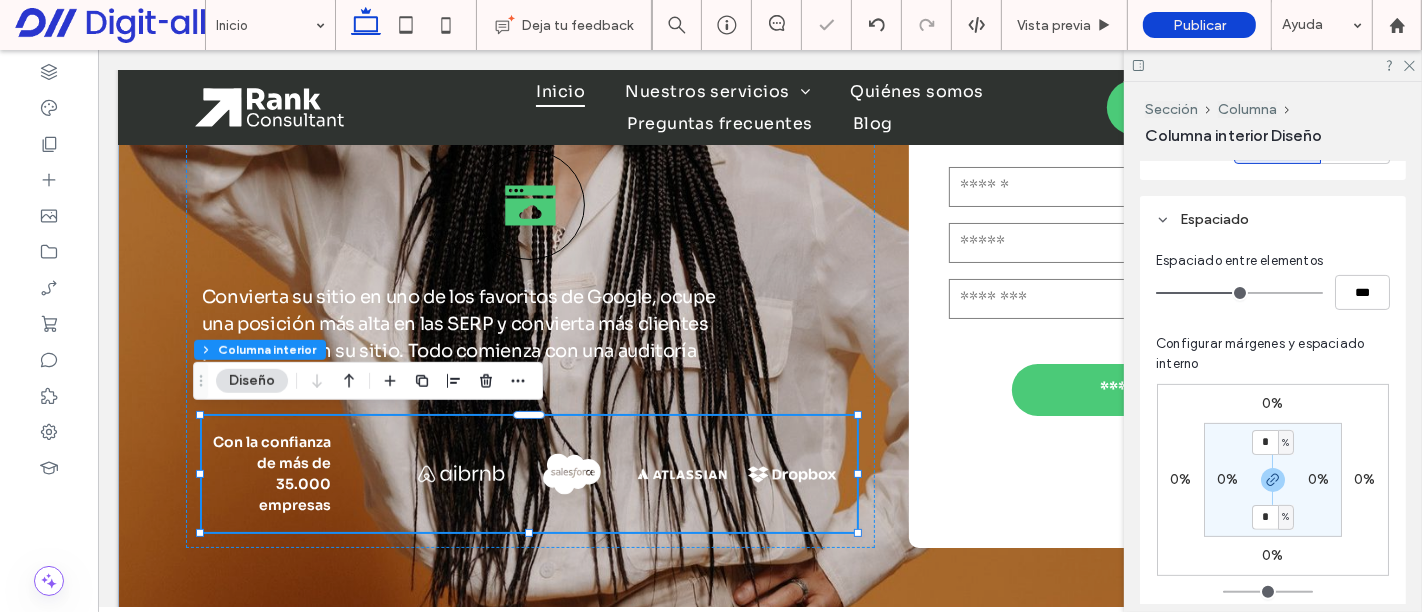 type on "*" 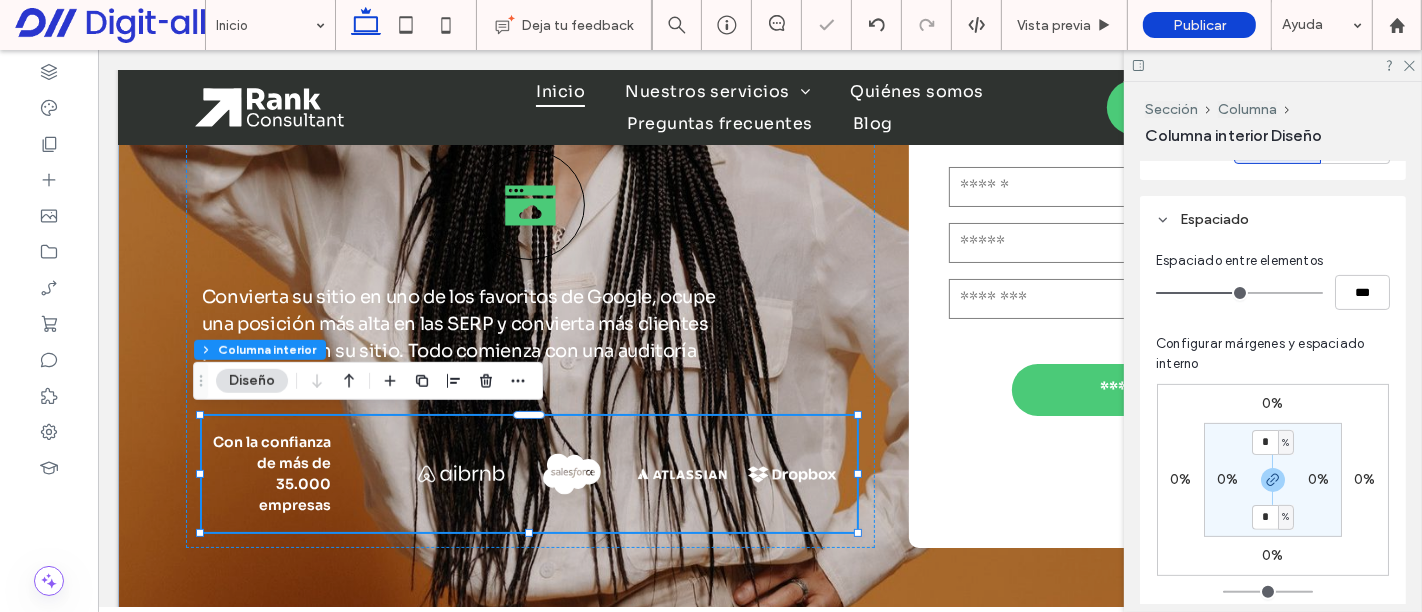 type on "**" 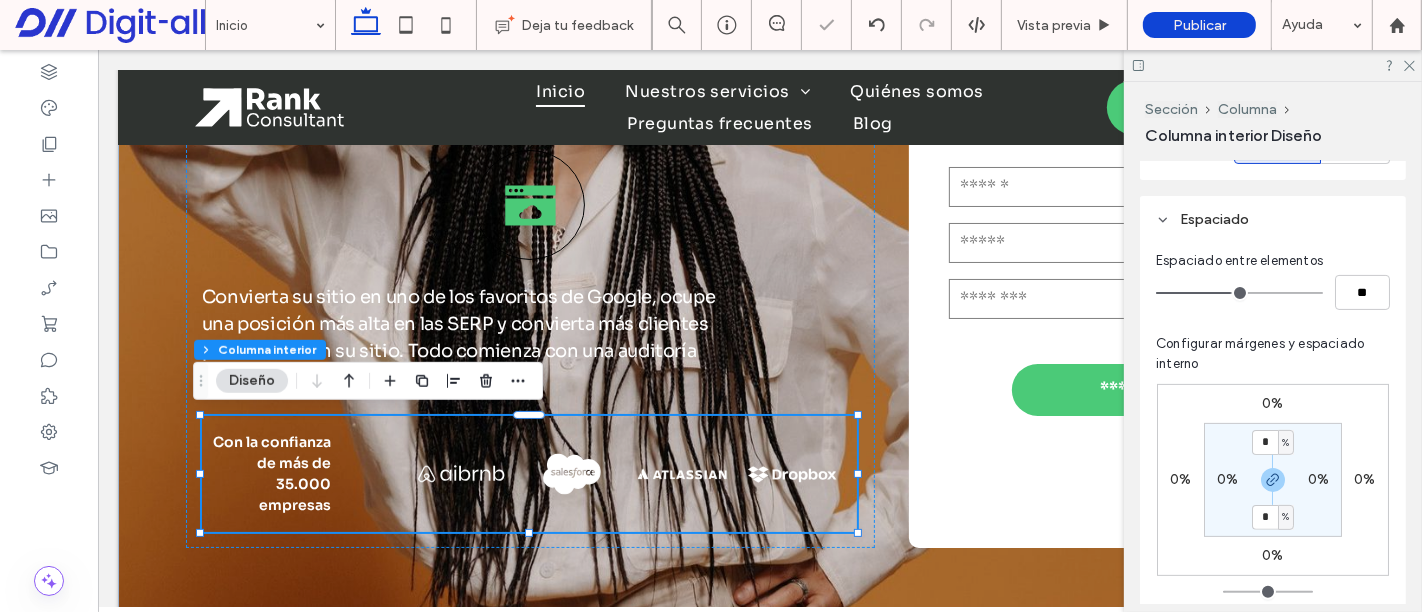type on "*" 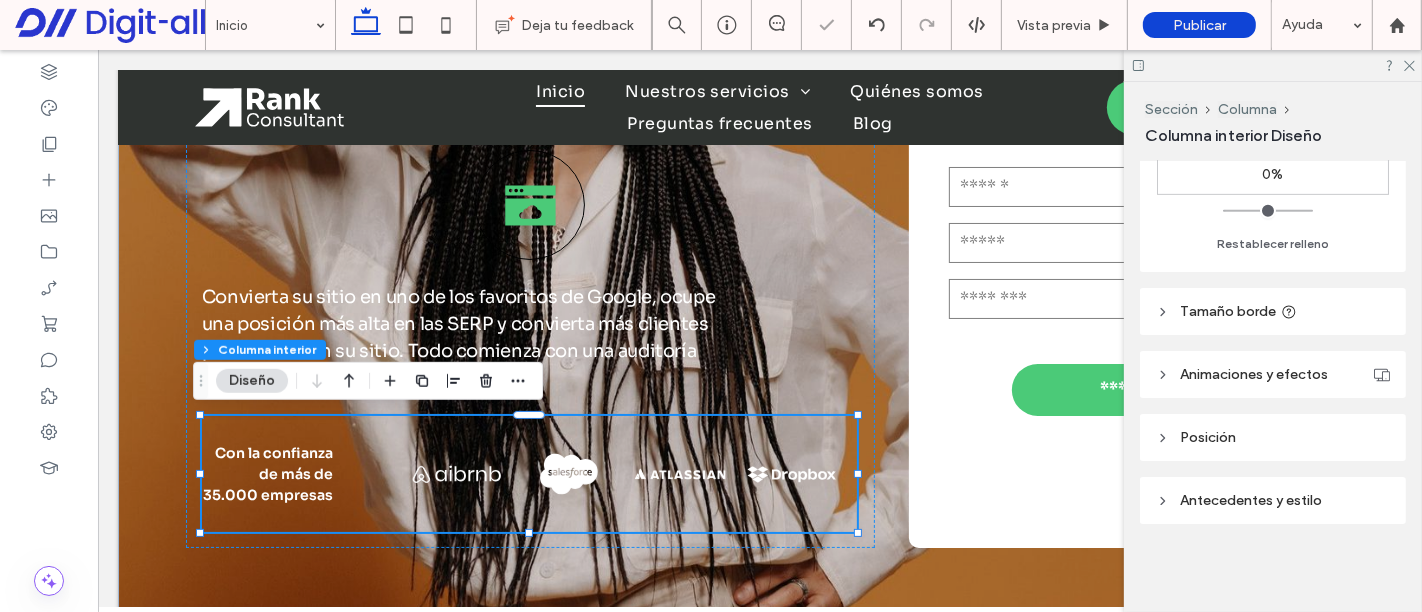 scroll, scrollTop: 863, scrollLeft: 0, axis: vertical 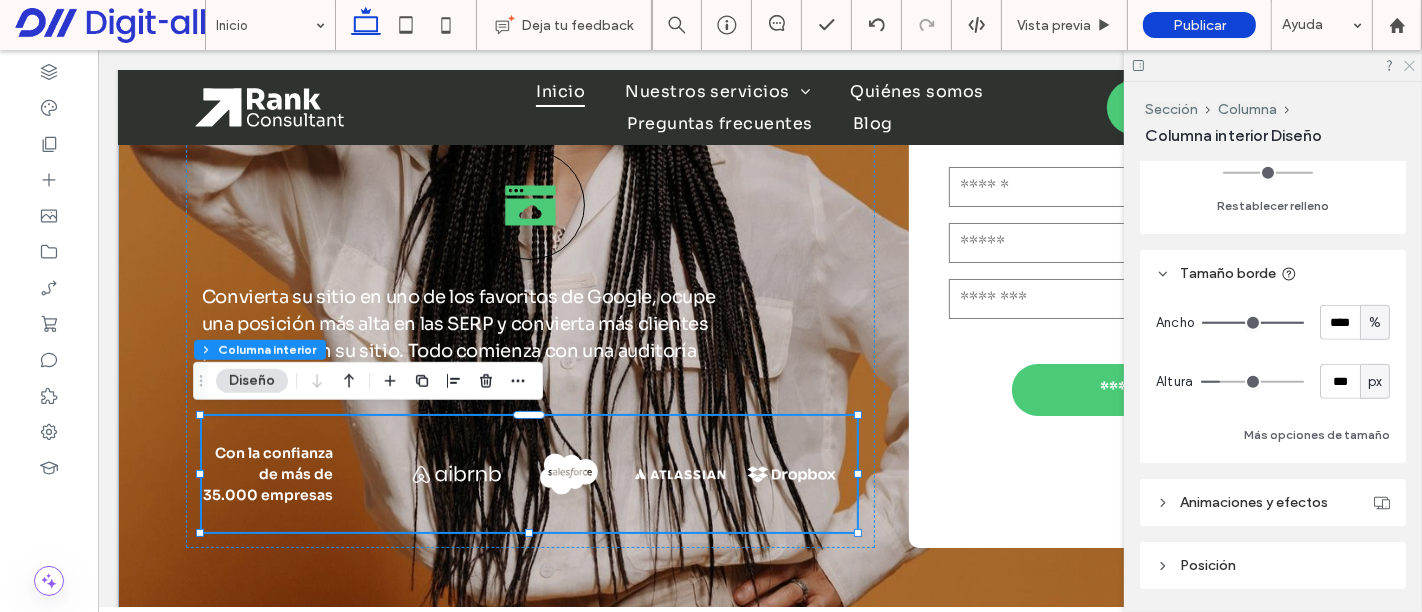 click 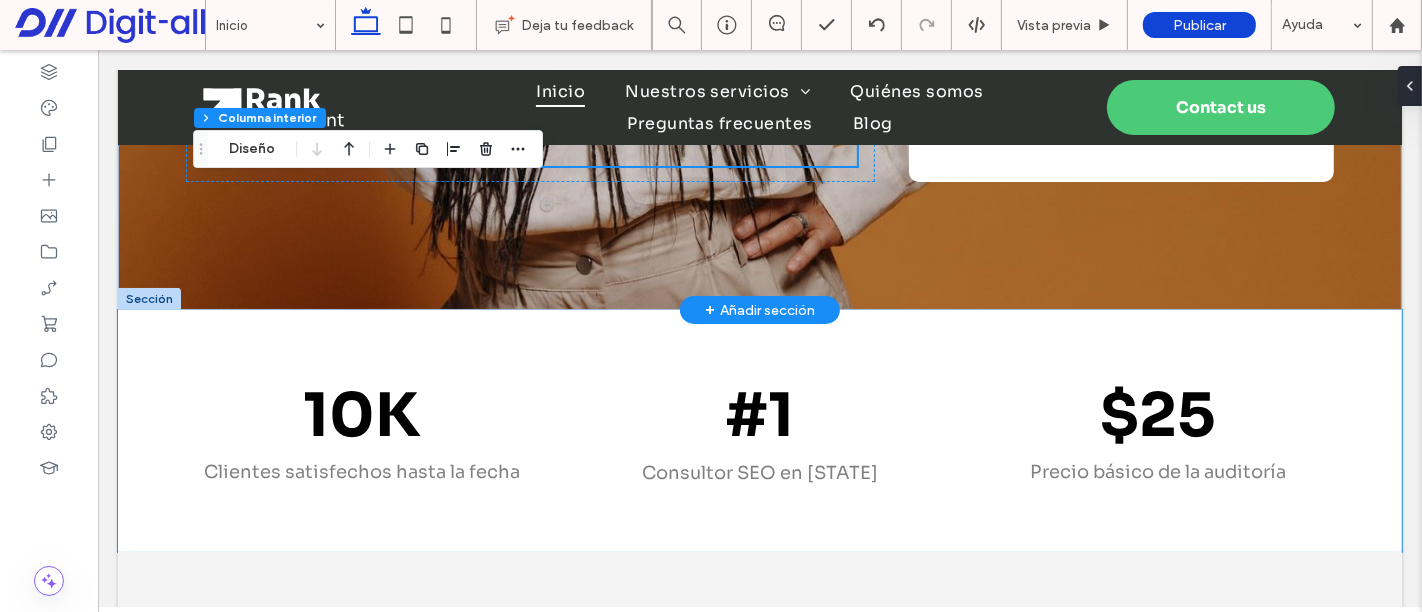 scroll, scrollTop: 894, scrollLeft: 0, axis: vertical 